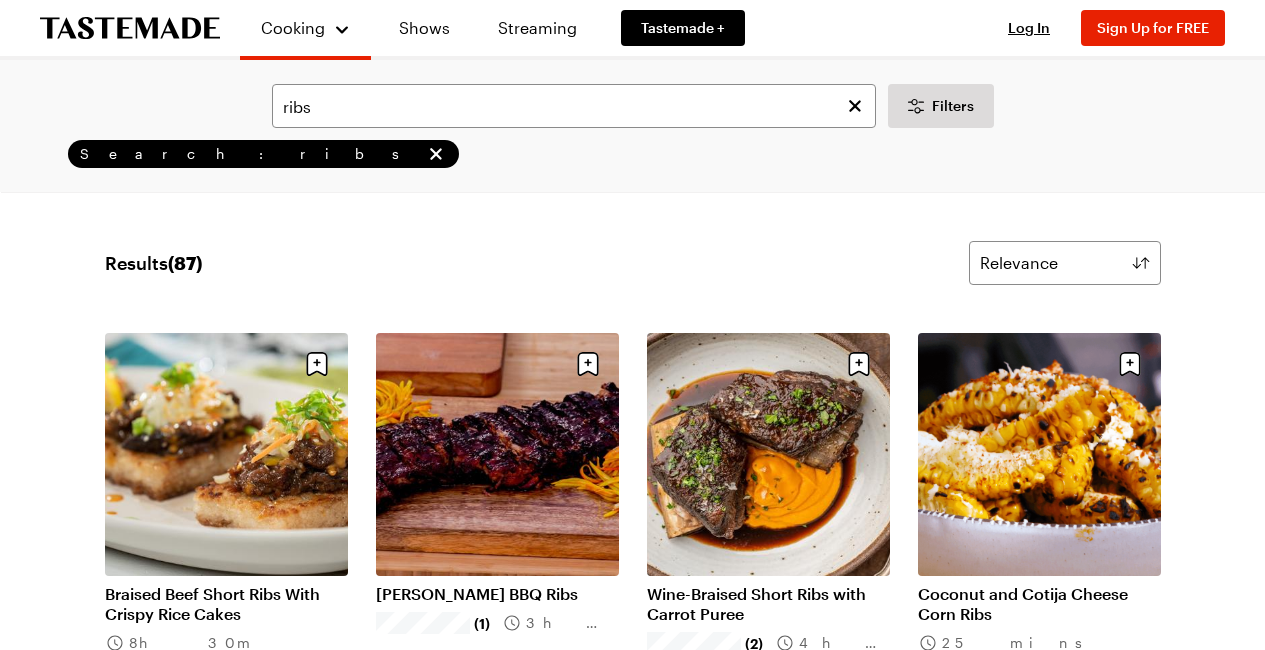 scroll, scrollTop: 0, scrollLeft: 0, axis: both 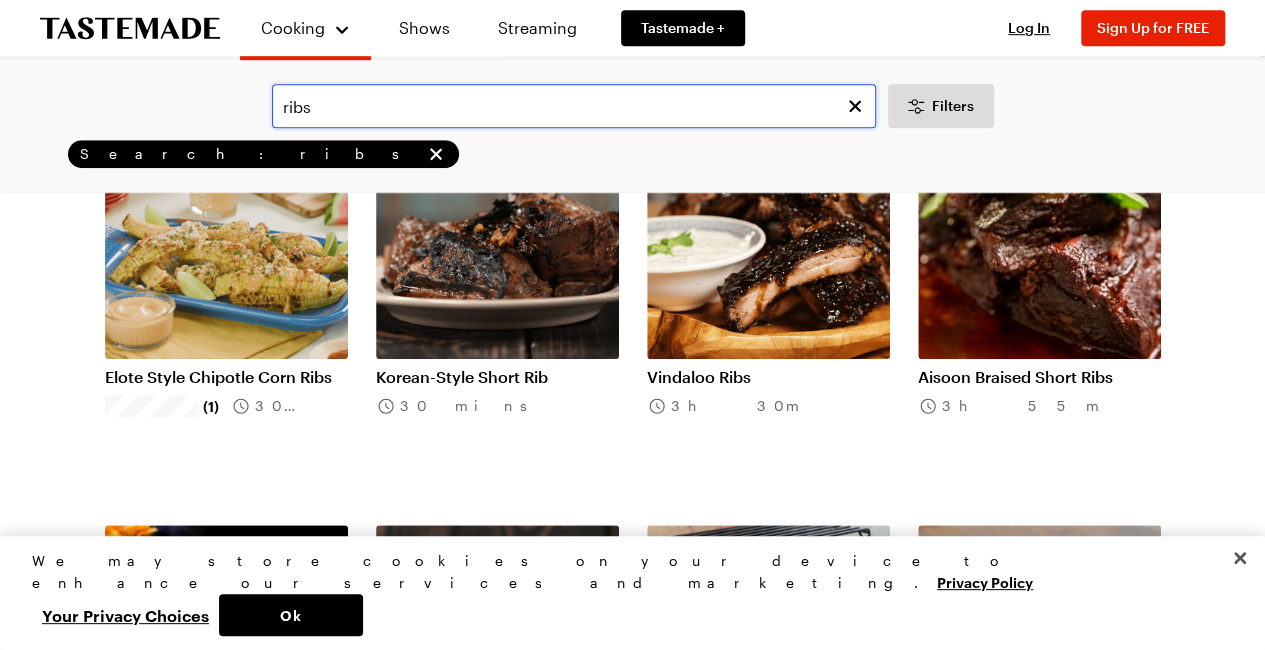 click on "ribs" at bounding box center (574, 106) 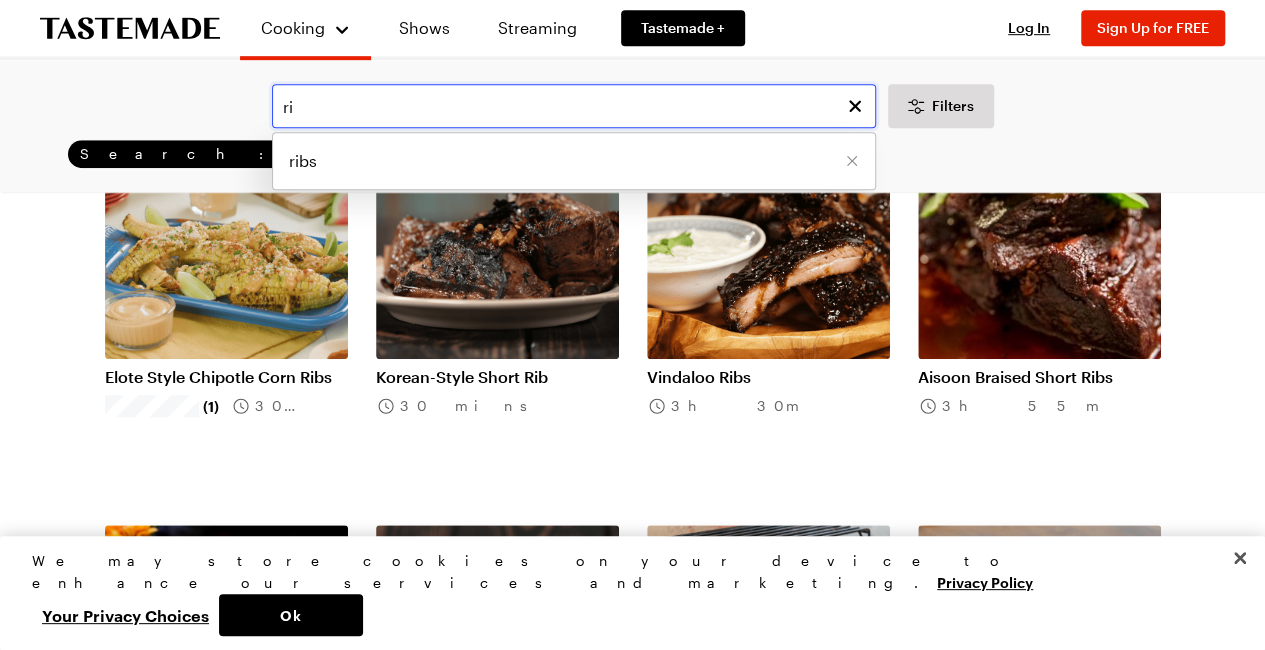 type on "r" 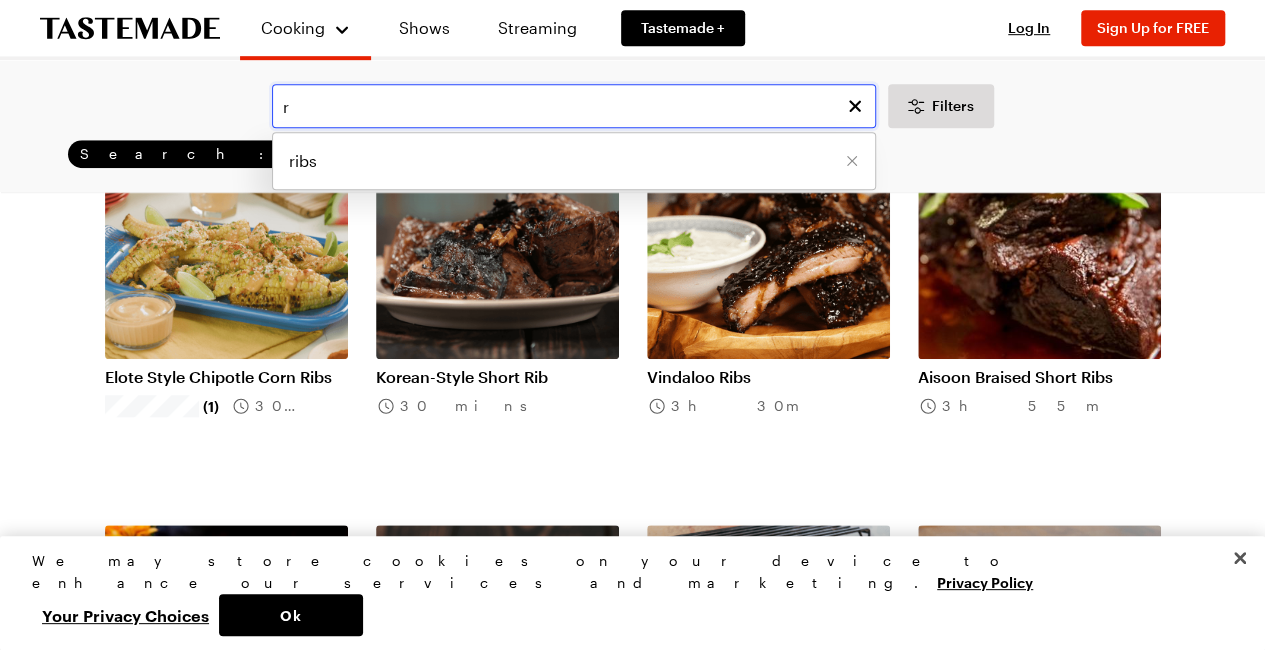 scroll, scrollTop: 0, scrollLeft: 0, axis: both 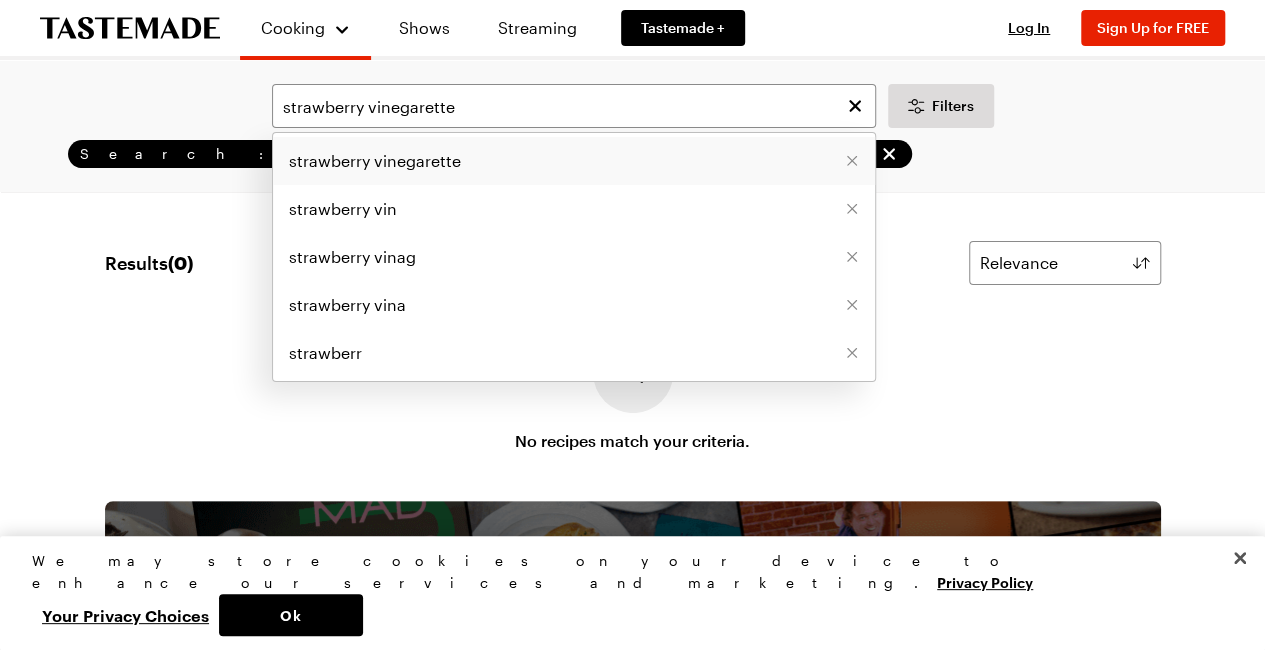 click on "strawberry vinegarette" at bounding box center (375, 161) 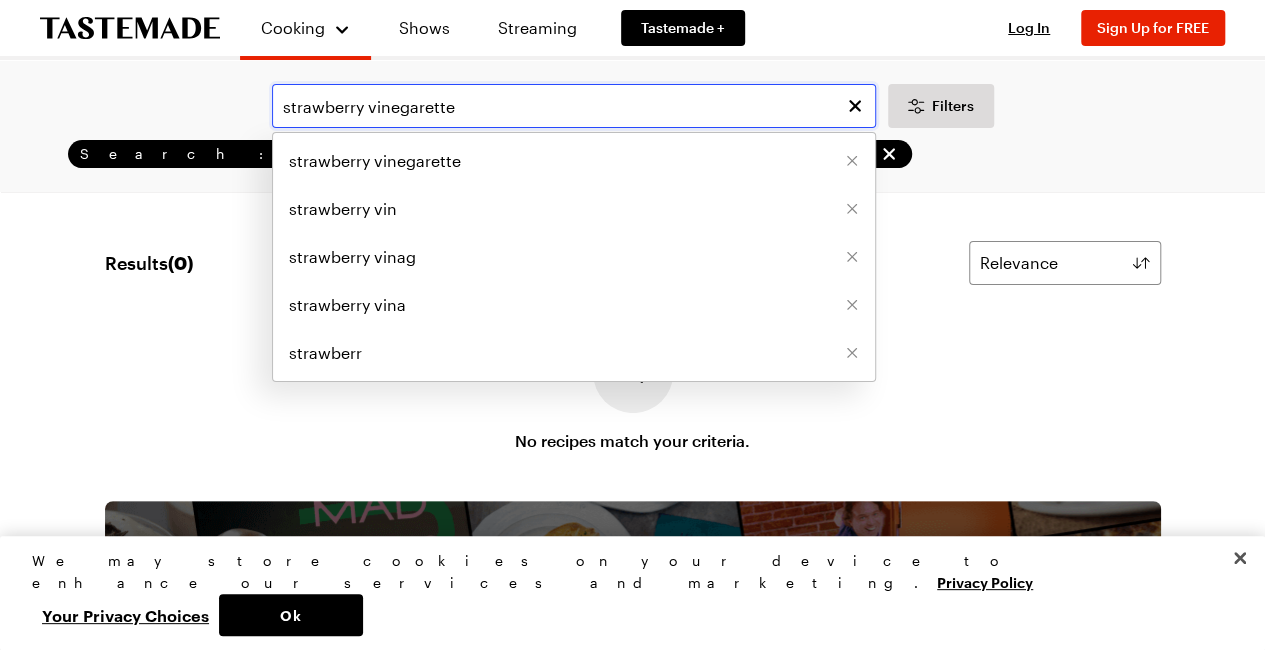 click on "strawberry vinegarette" at bounding box center (574, 106) 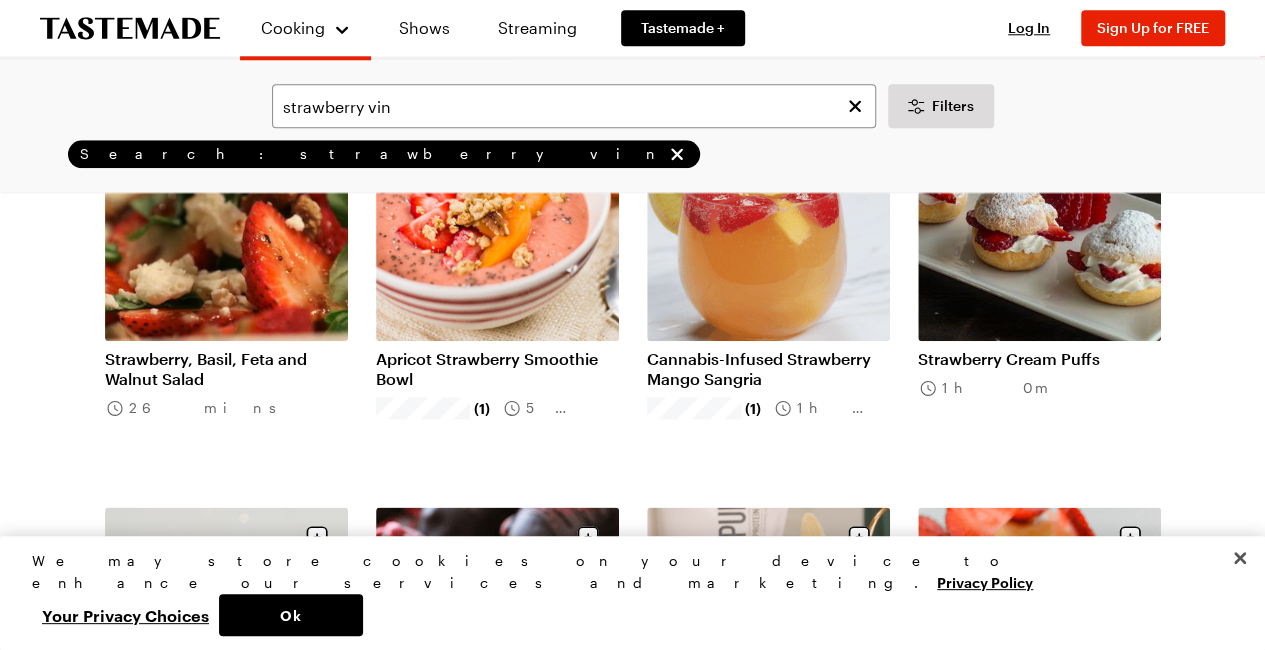 scroll, scrollTop: 1054, scrollLeft: 0, axis: vertical 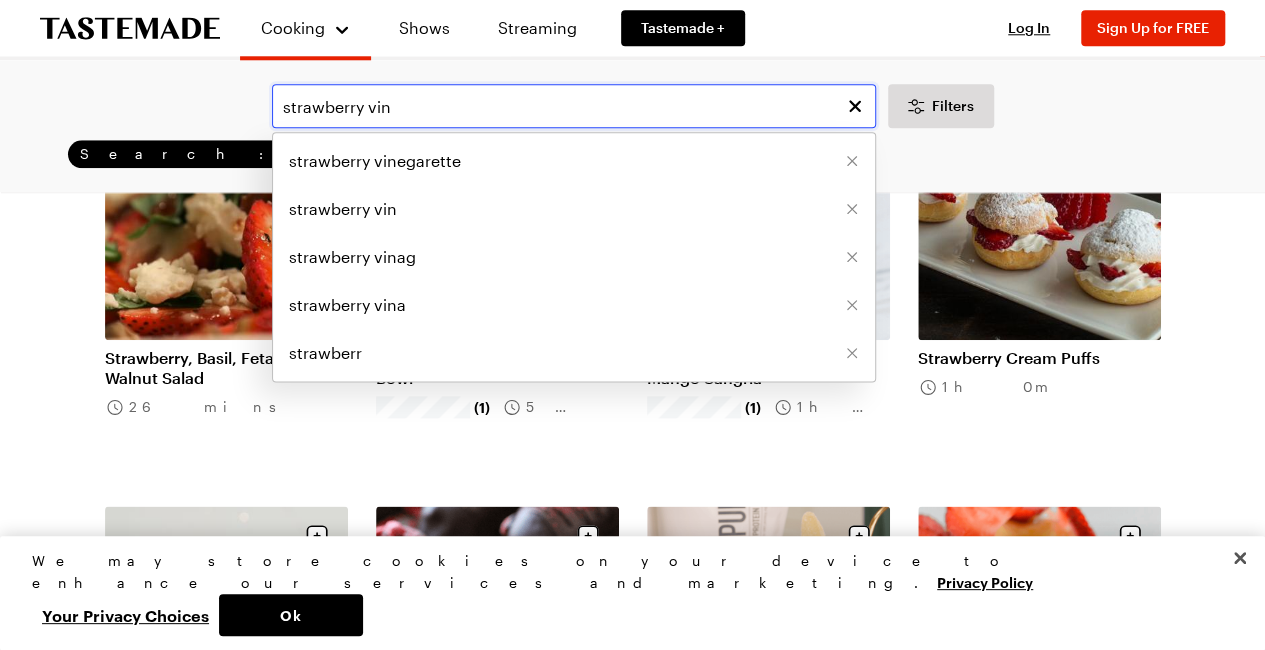 click on "strawberry vin" at bounding box center [574, 106] 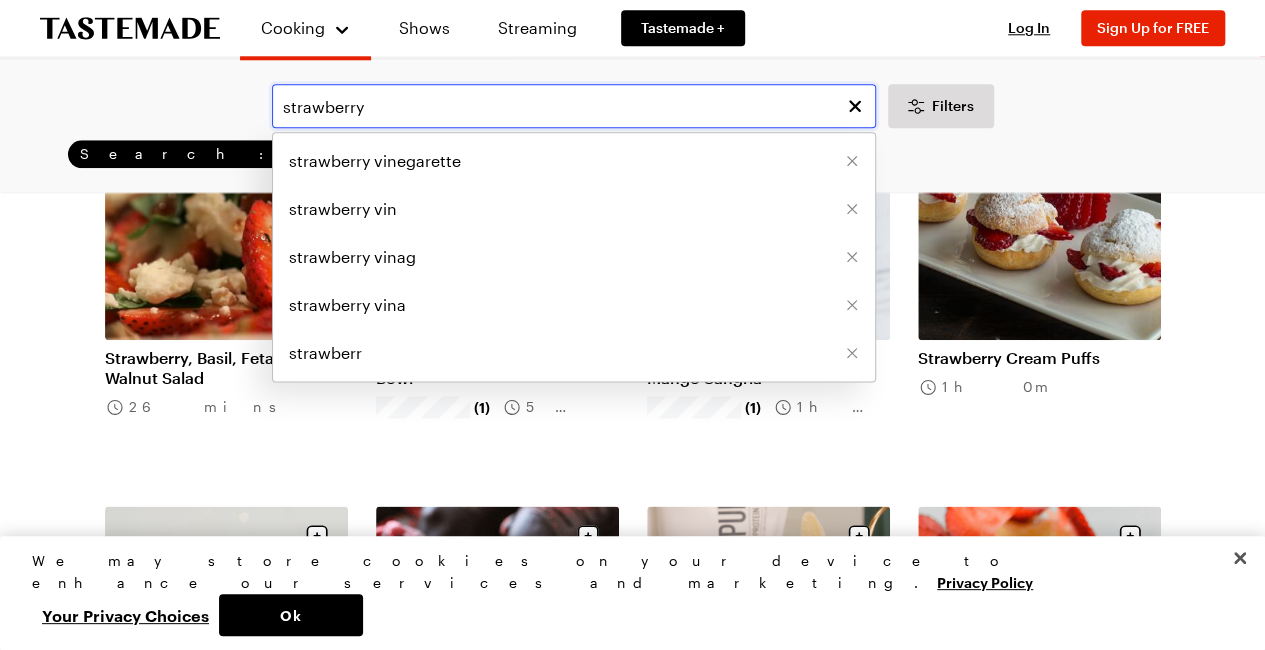 scroll, scrollTop: 0, scrollLeft: 0, axis: both 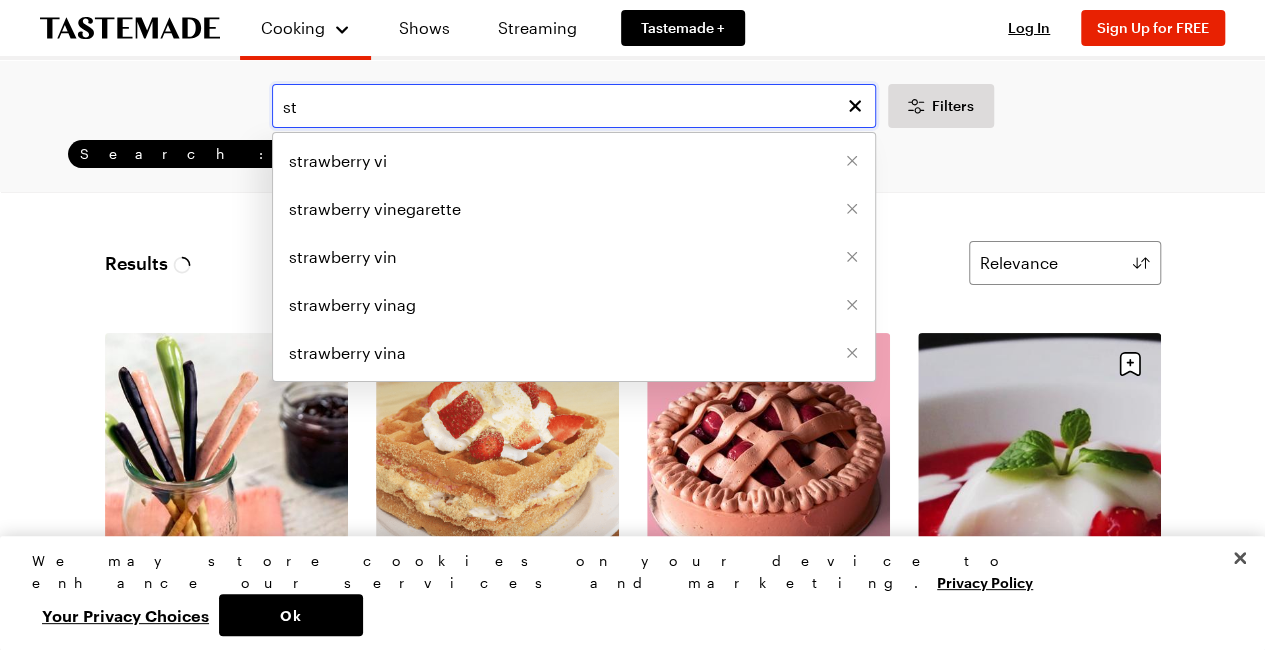 type on "s" 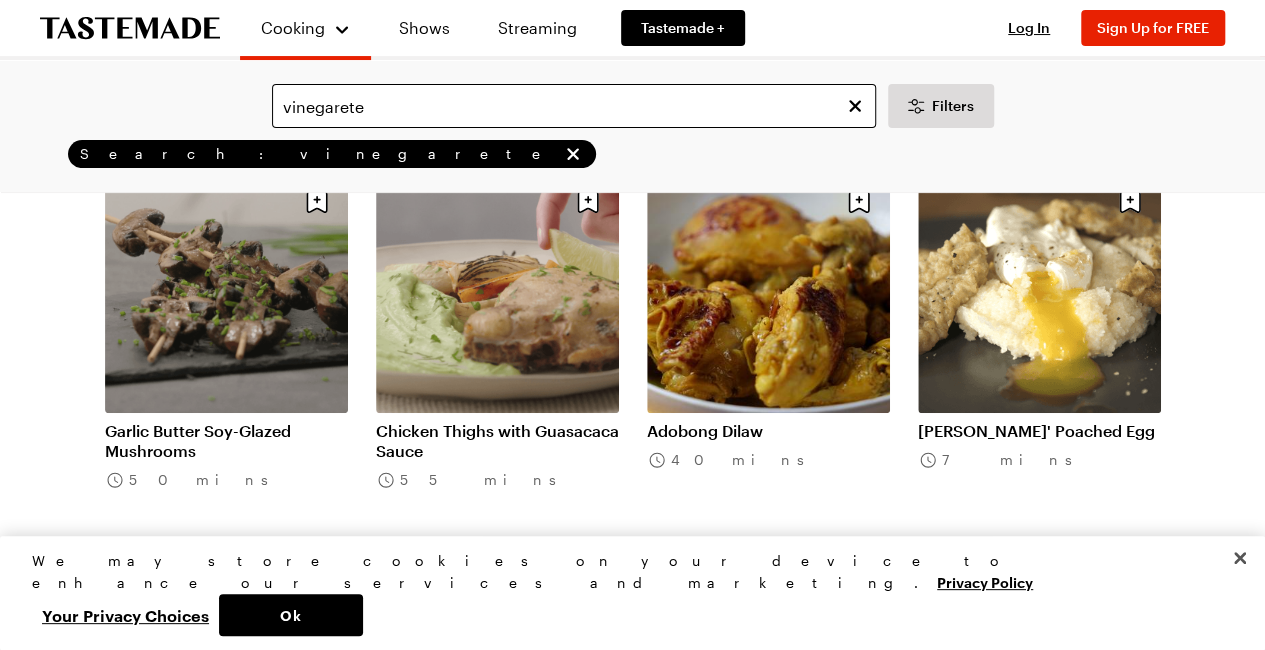 scroll, scrollTop: 179, scrollLeft: 0, axis: vertical 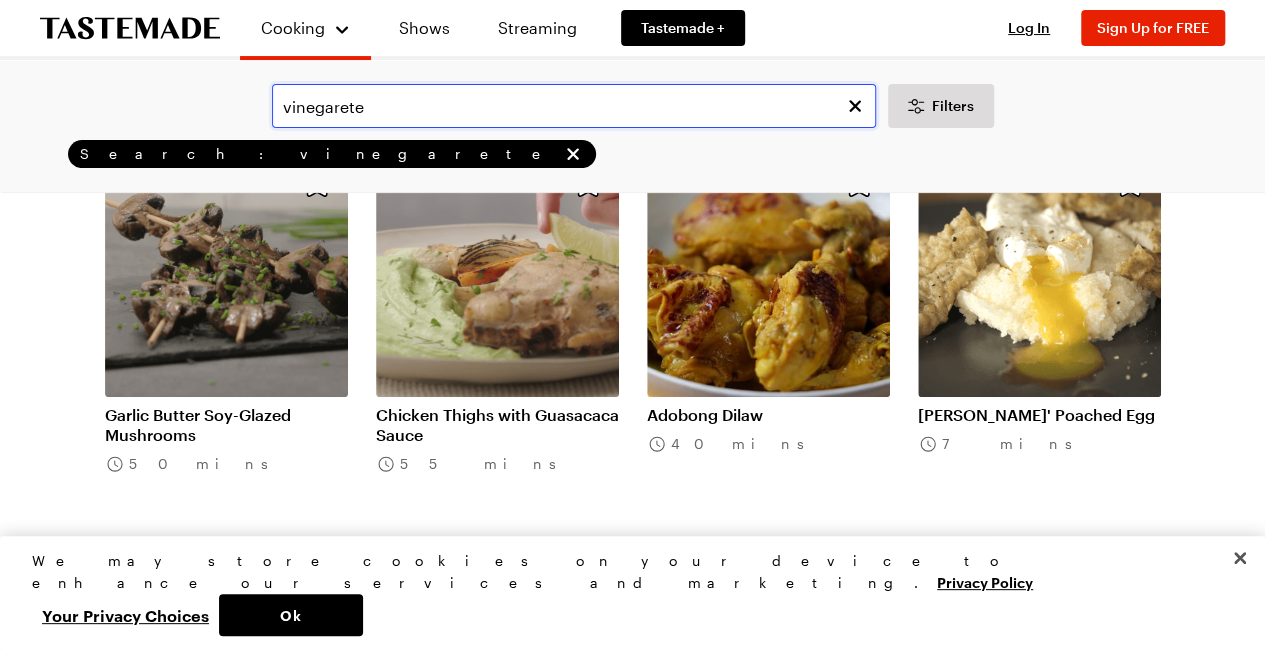 click on "vinegarete" at bounding box center [574, 106] 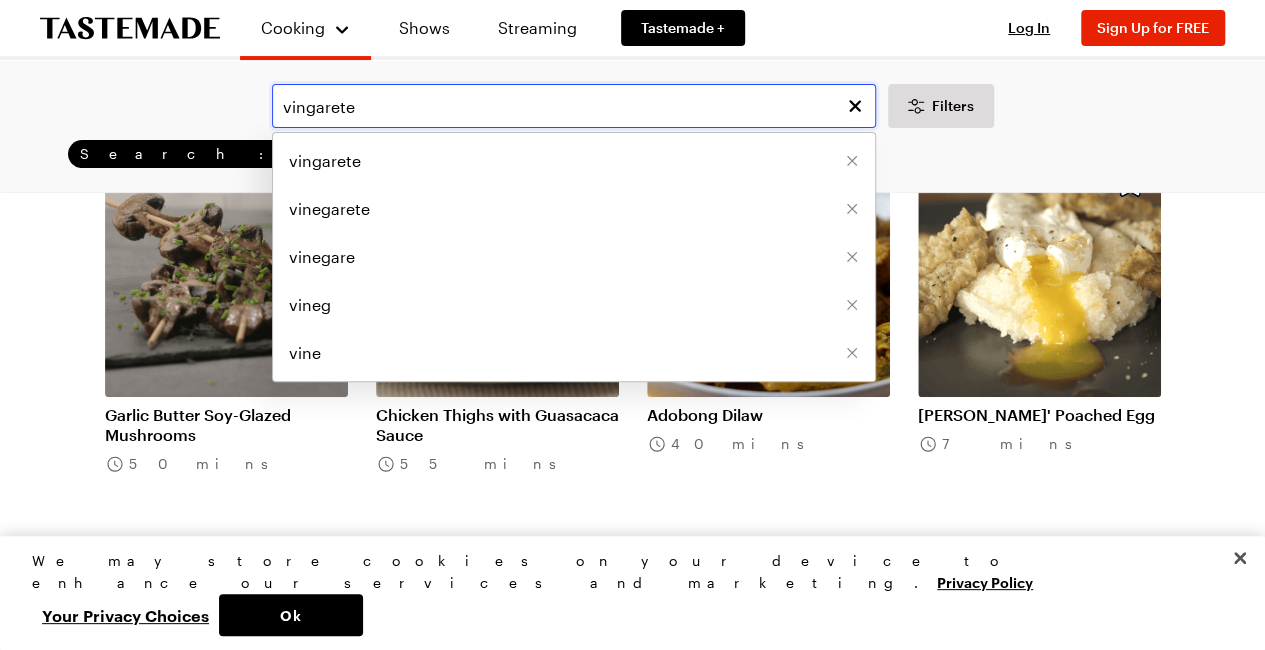 scroll, scrollTop: 0, scrollLeft: 0, axis: both 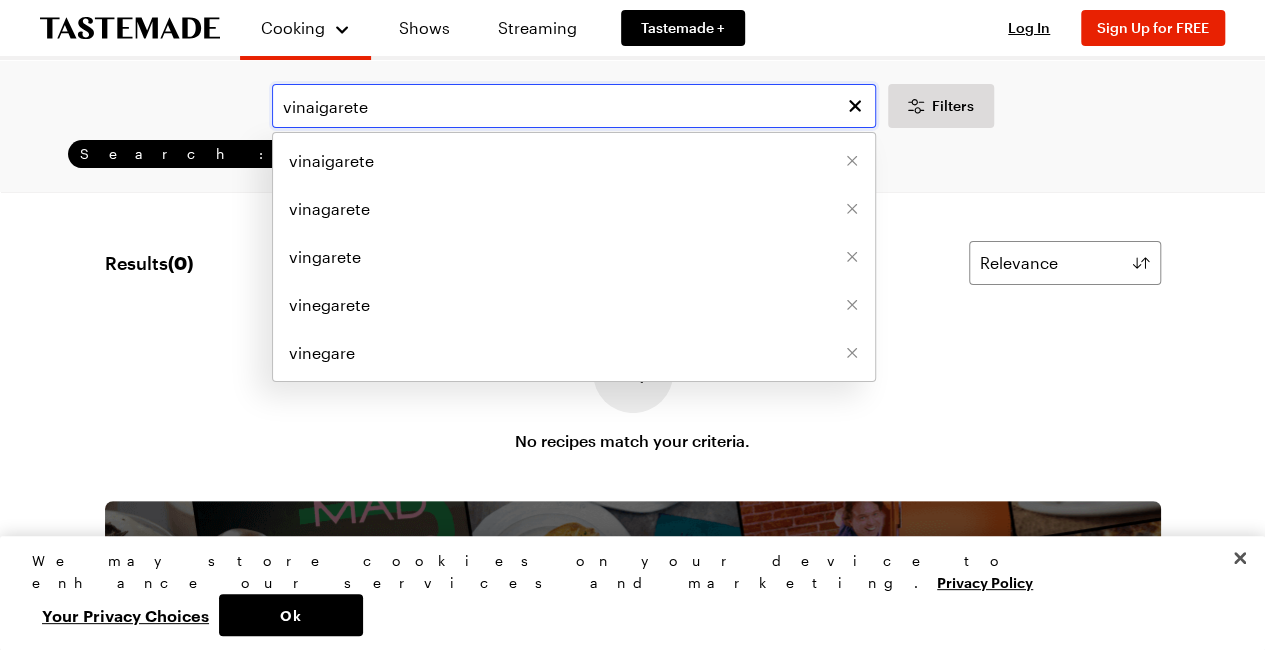 click on "vinaigarete" at bounding box center (574, 106) 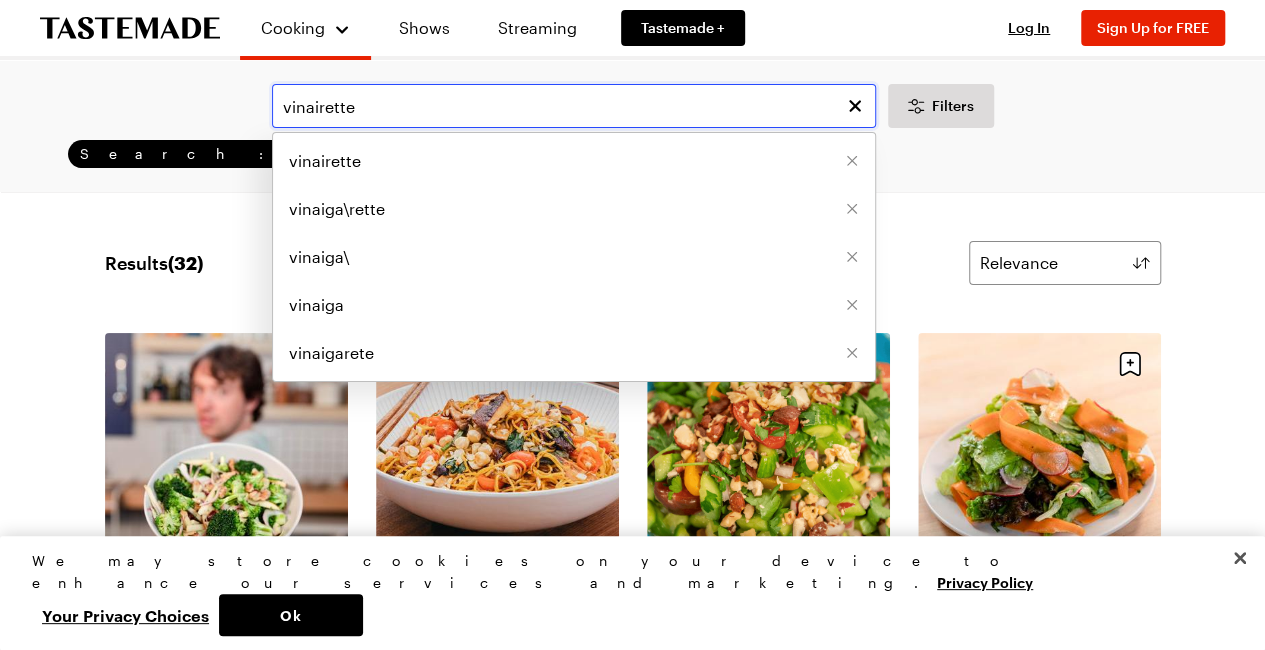 click on "vinairette" at bounding box center (574, 106) 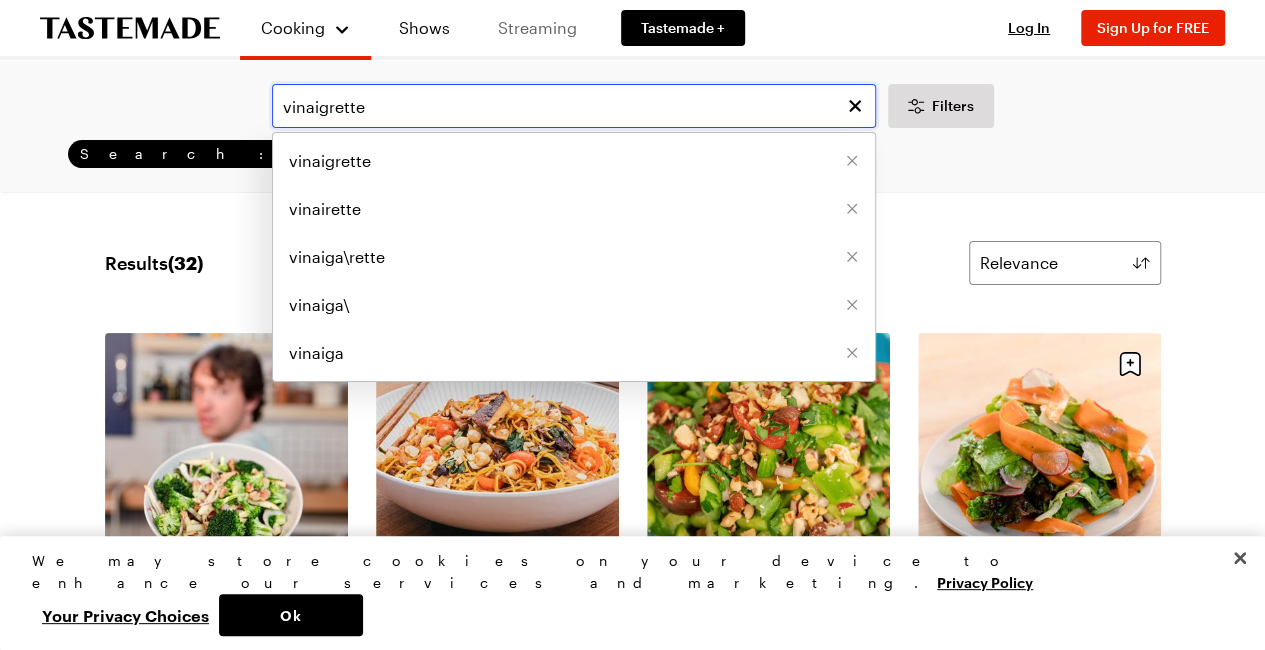 type on "vinaigrette" 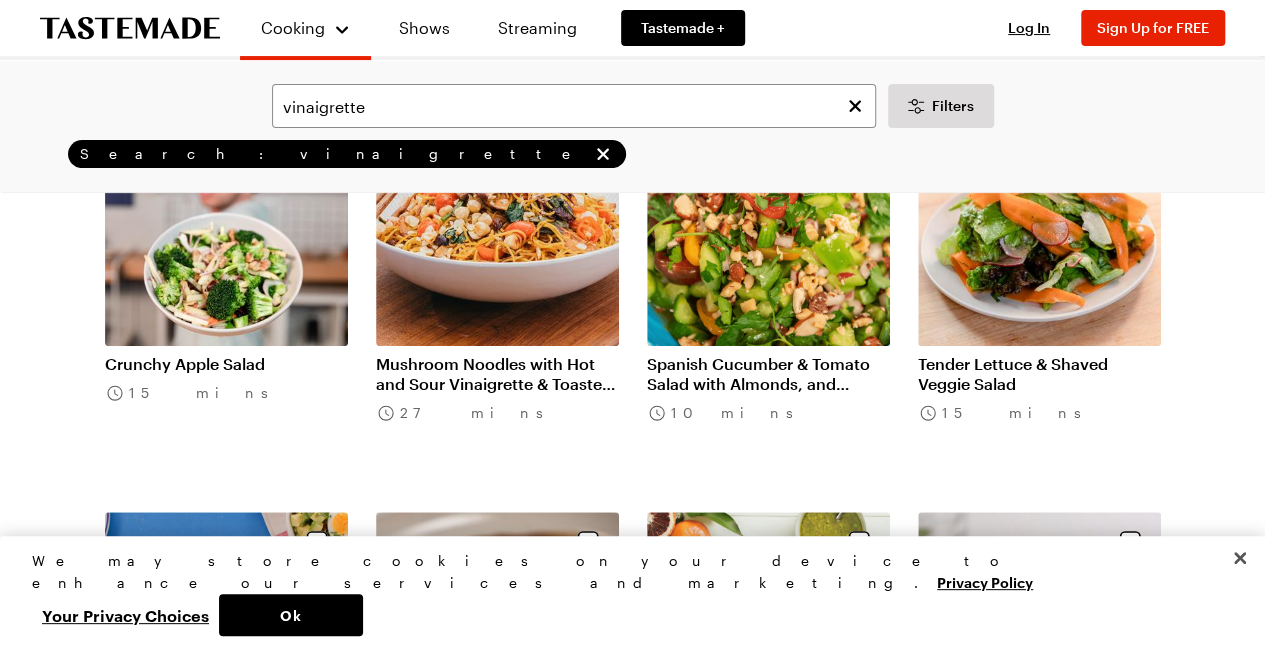 scroll, scrollTop: 232, scrollLeft: 0, axis: vertical 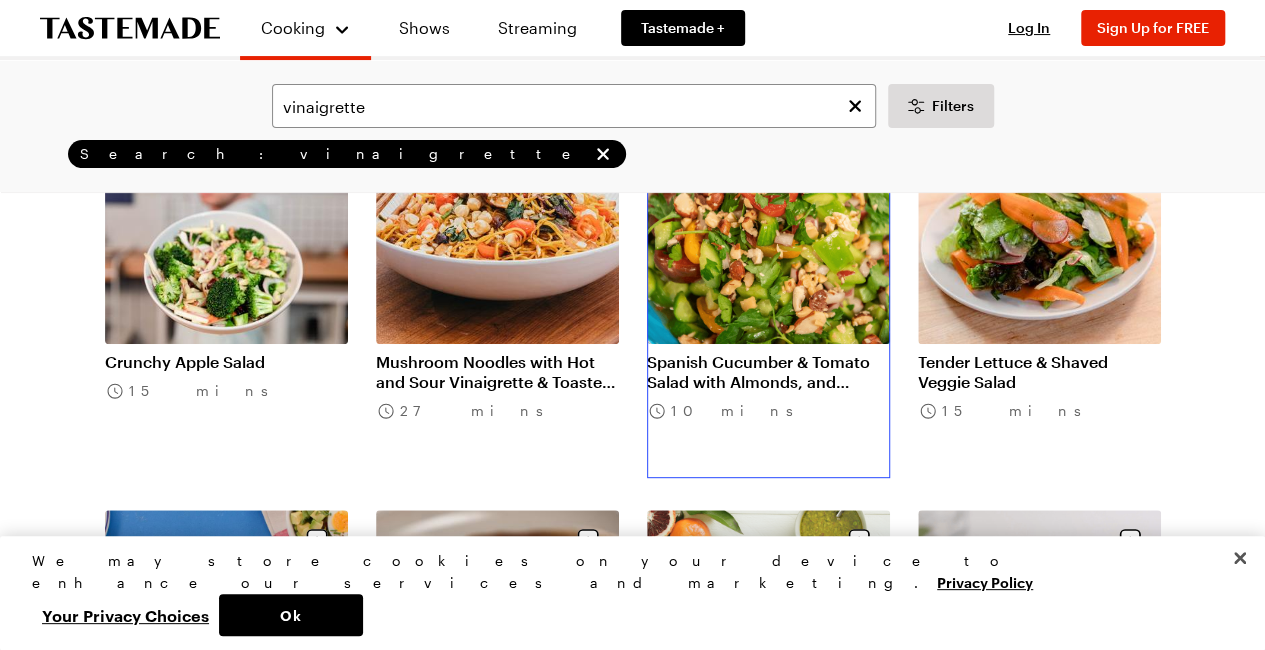 click on "Spanish Cucumber & Tomato Salad with Almonds, and [PERSON_NAME]" at bounding box center (768, 372) 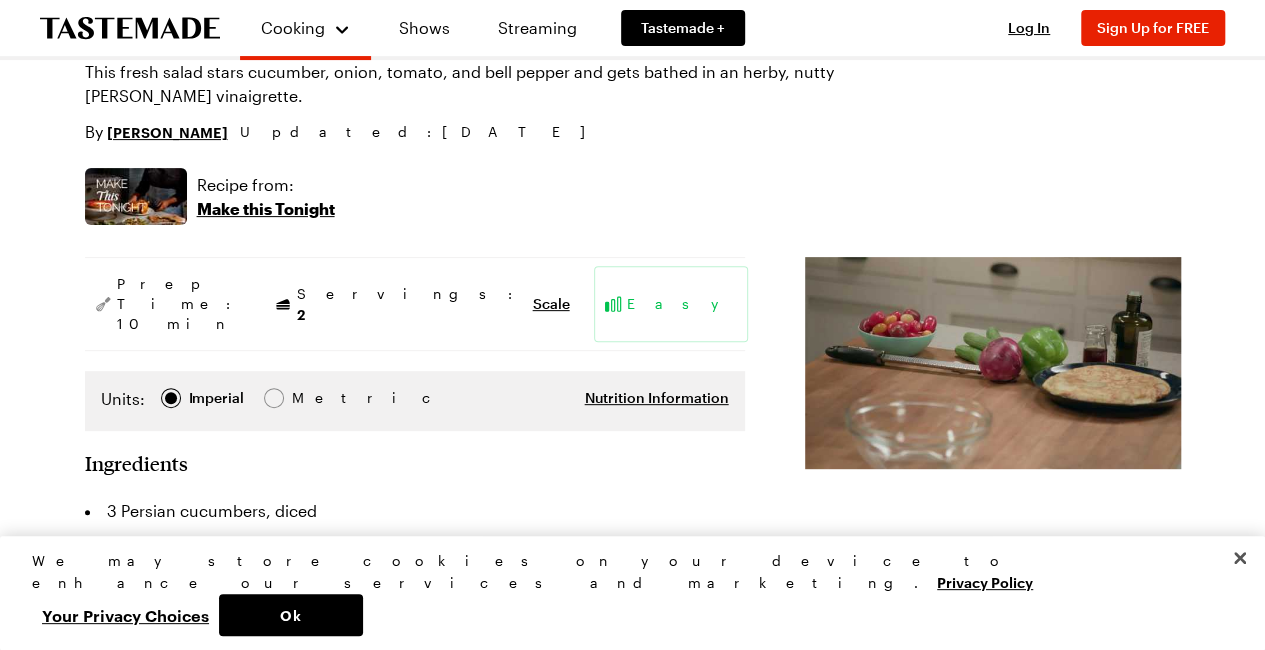 scroll, scrollTop: 0, scrollLeft: 0, axis: both 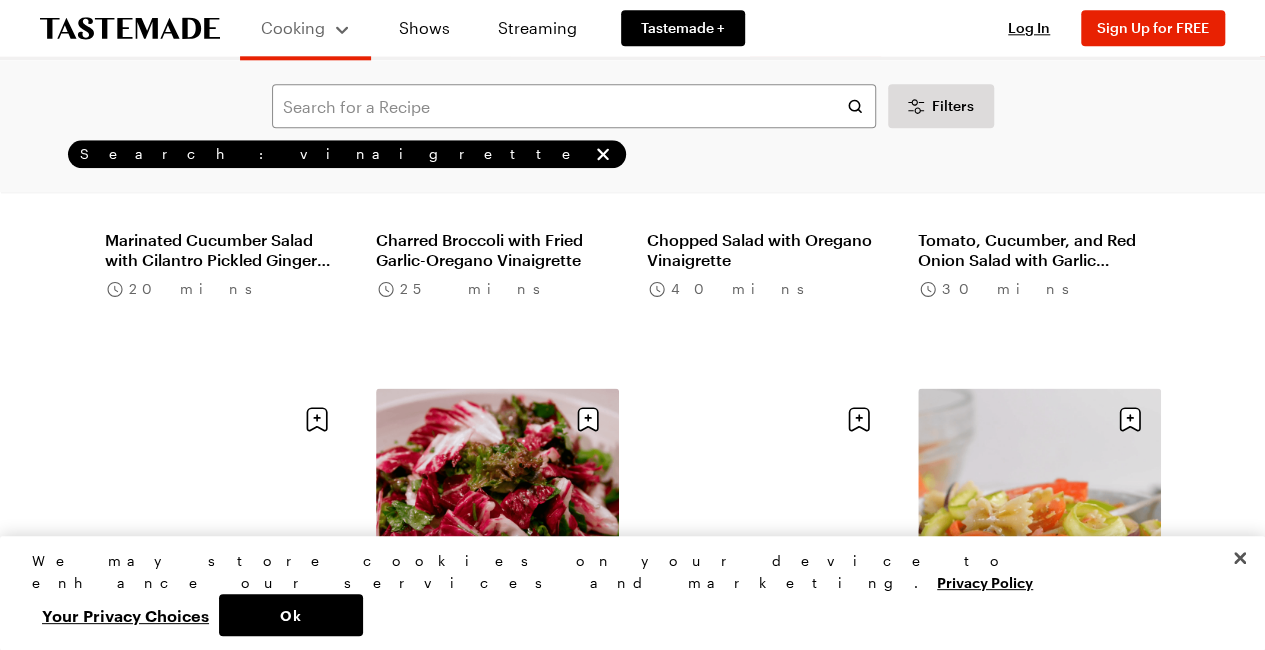 type on "vinaigrette" 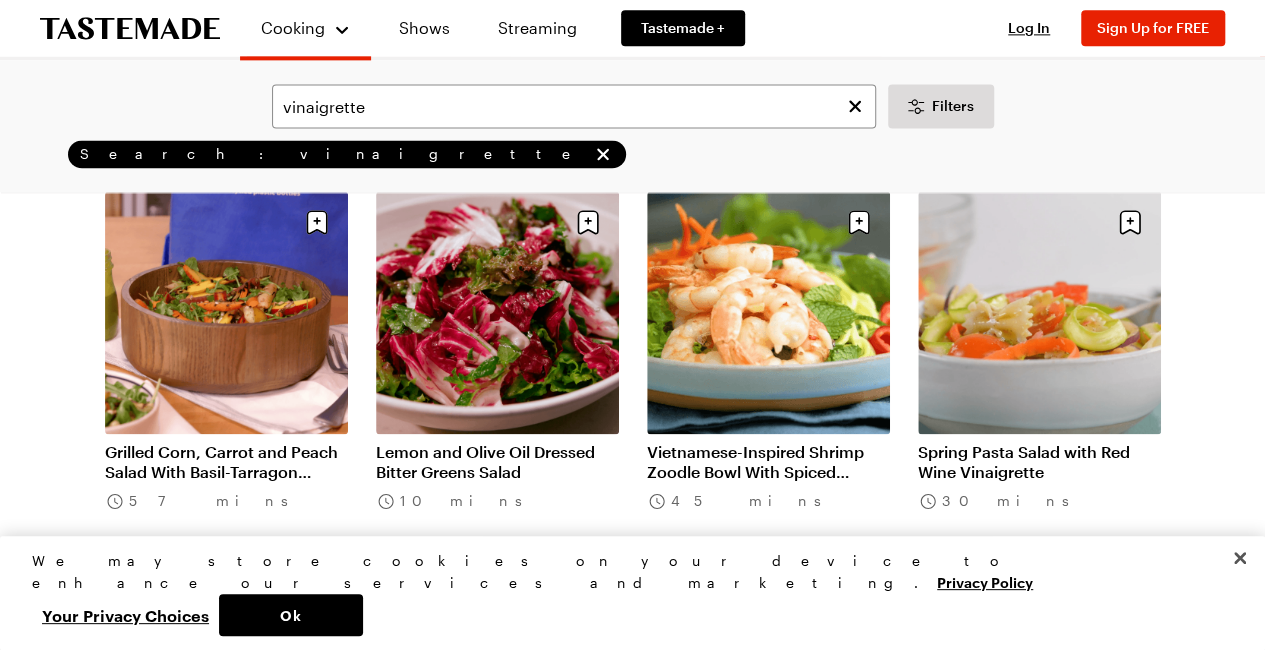 scroll, scrollTop: 1372, scrollLeft: 0, axis: vertical 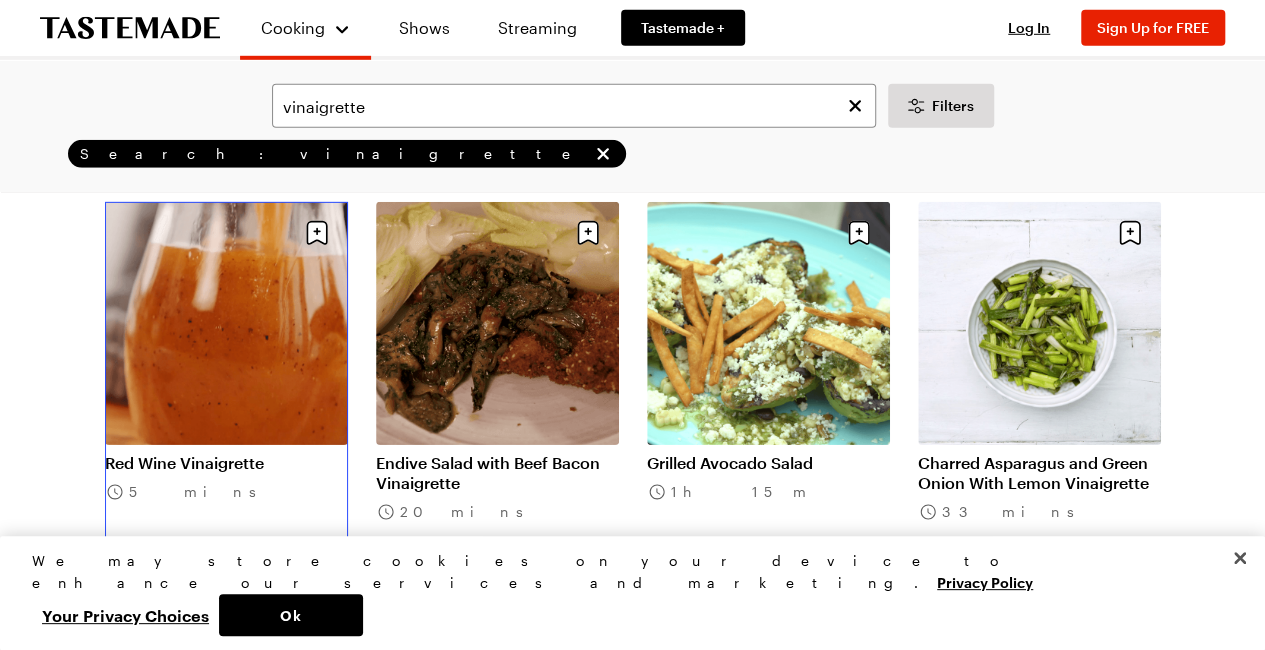 click on "Red Wine Vinaigrette" at bounding box center [226, 463] 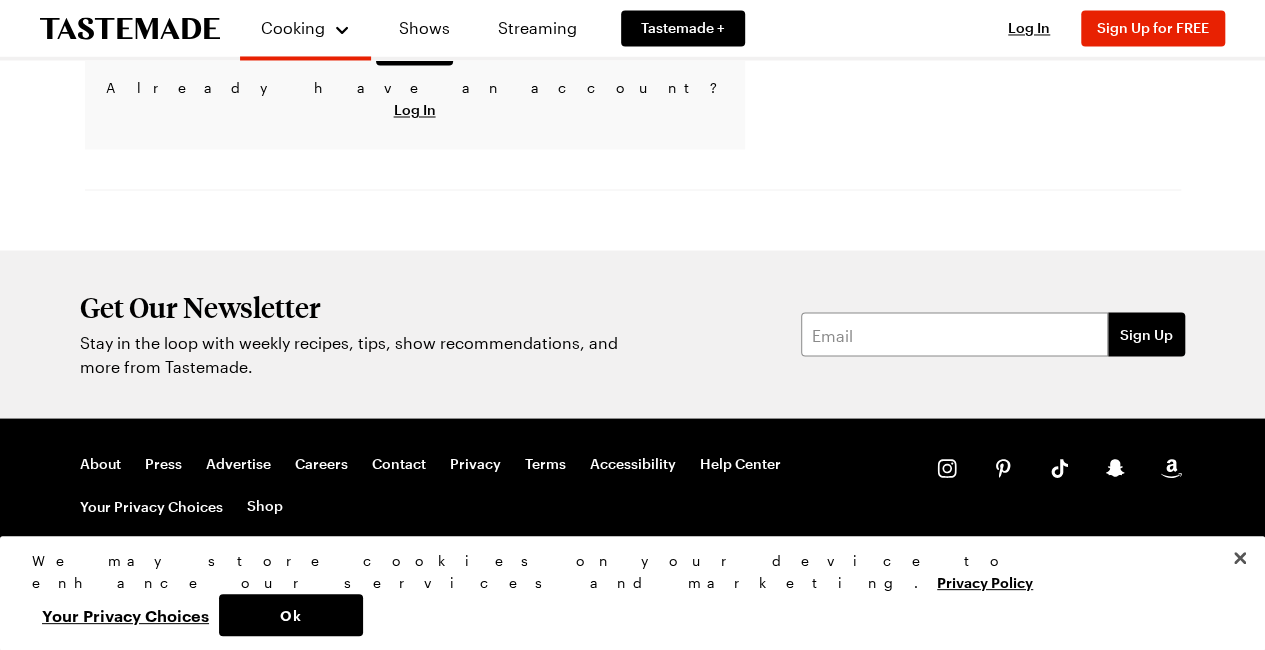 scroll, scrollTop: 0, scrollLeft: 0, axis: both 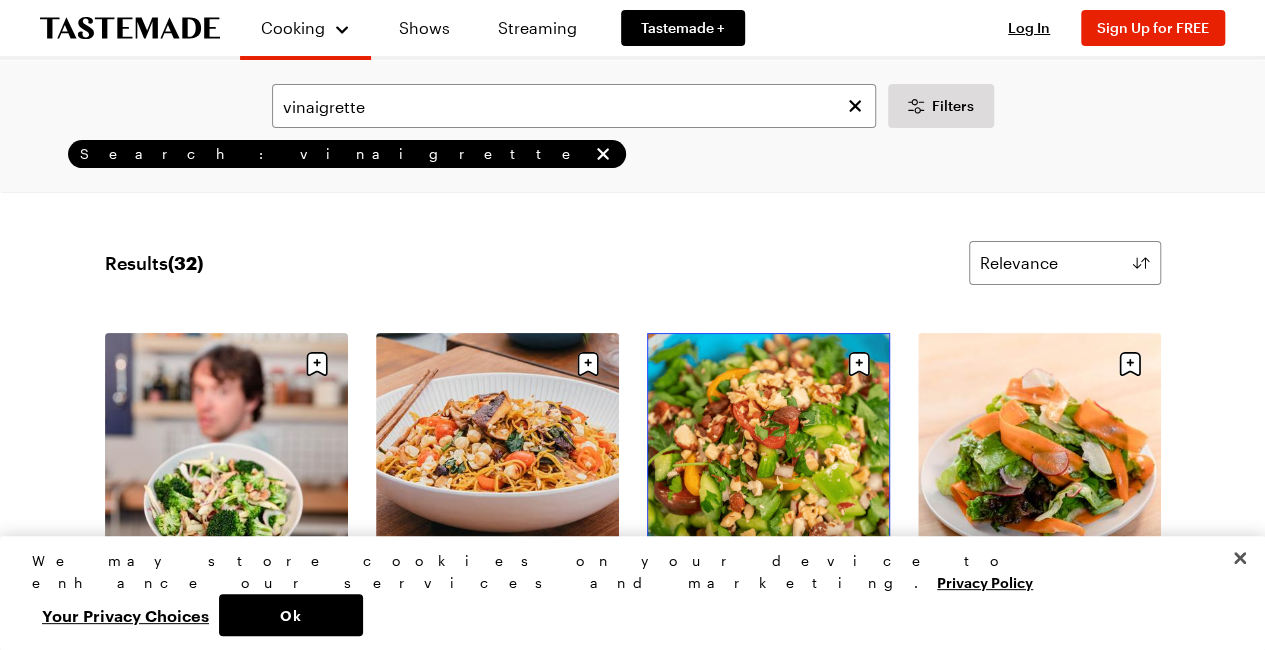 click on "Spanish Cucumber & Tomato Salad with Almonds, and [PERSON_NAME]" at bounding box center (768, 604) 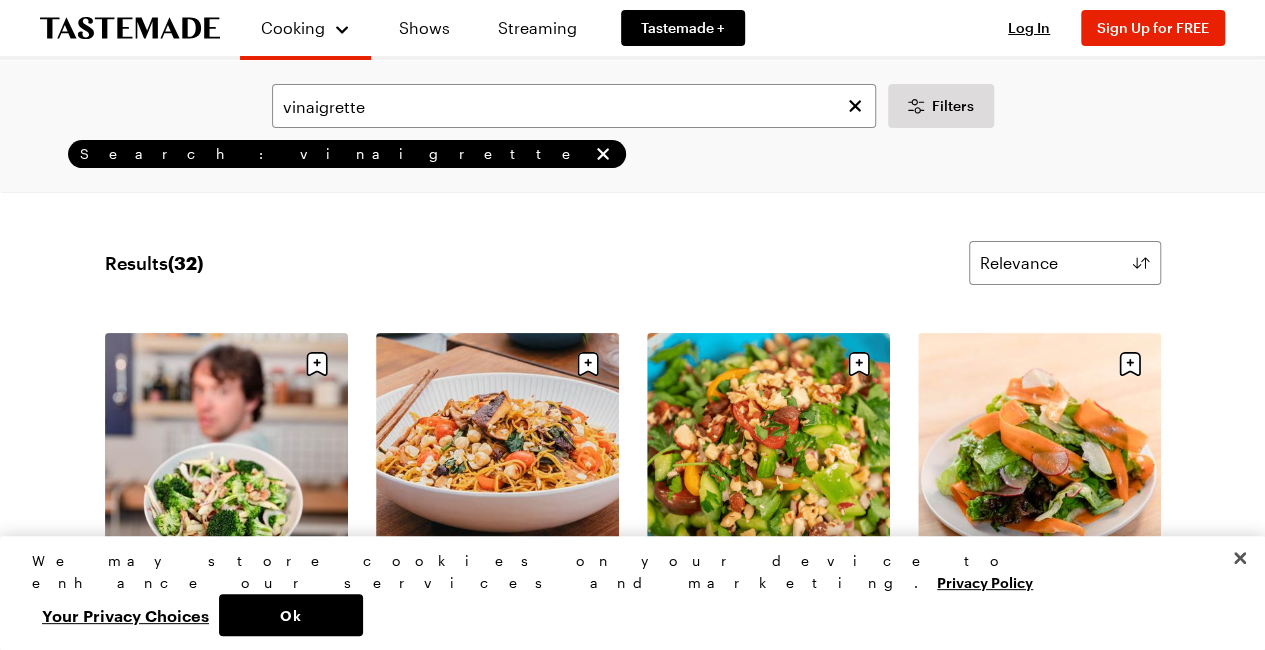 scroll, scrollTop: 0, scrollLeft: 0, axis: both 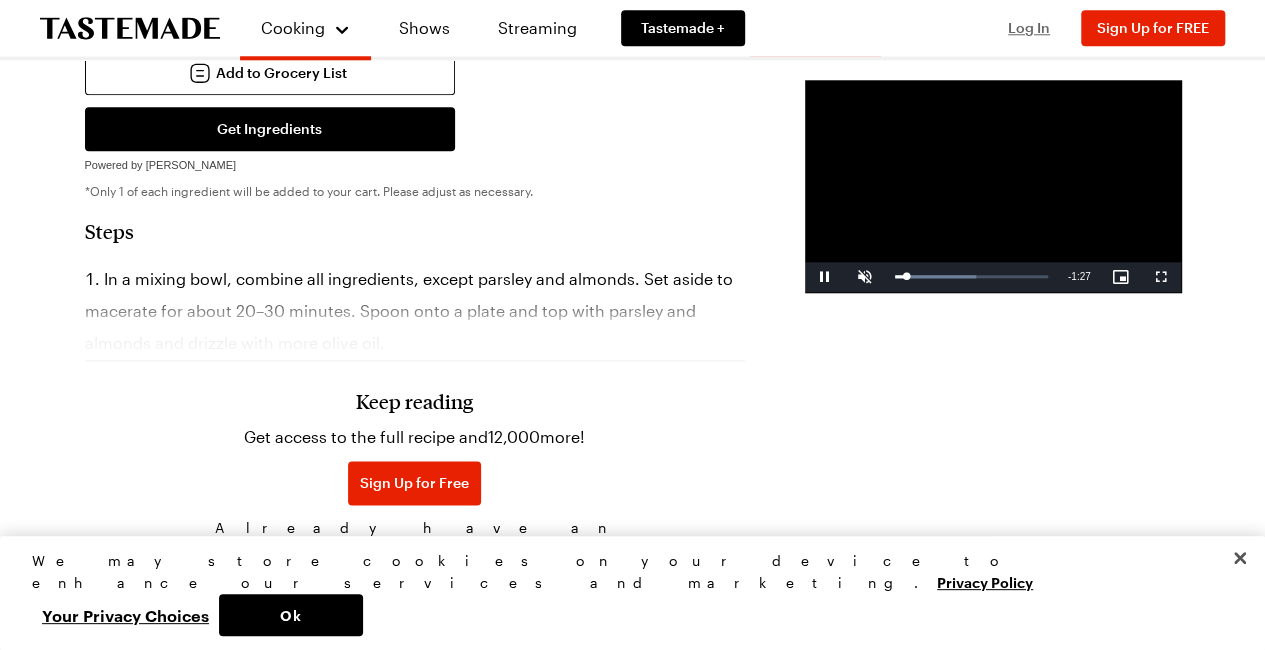 click on "Log In" at bounding box center (1029, 27) 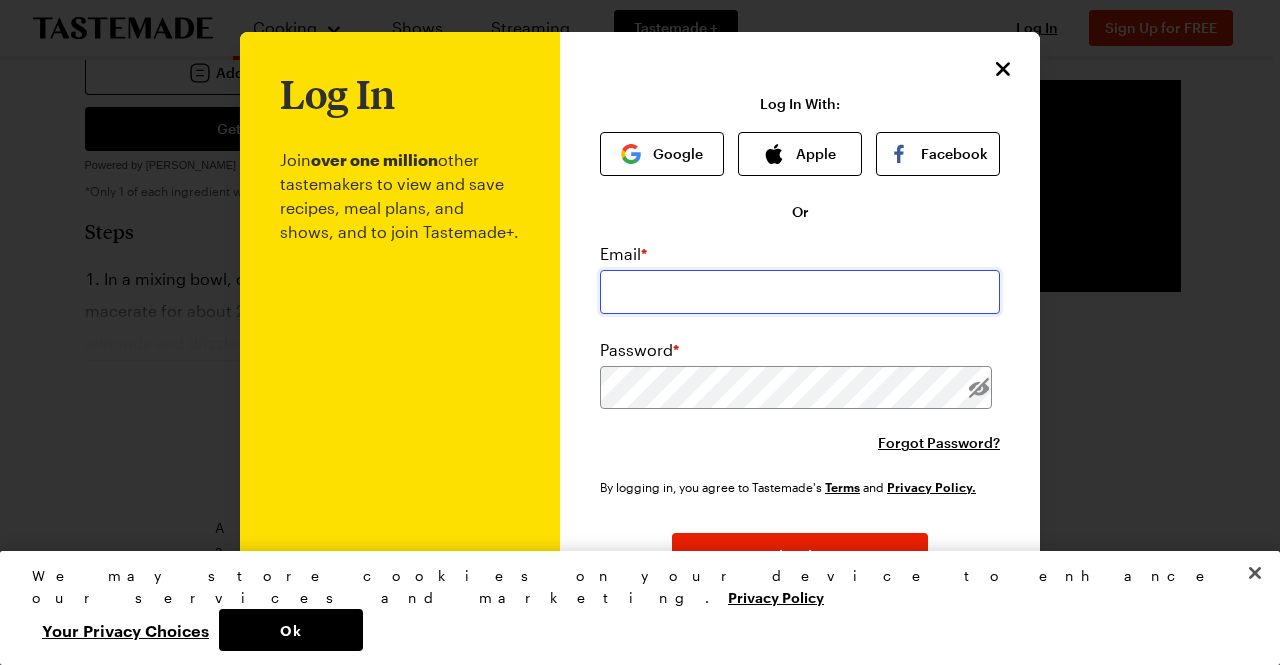 click at bounding box center (800, 292) 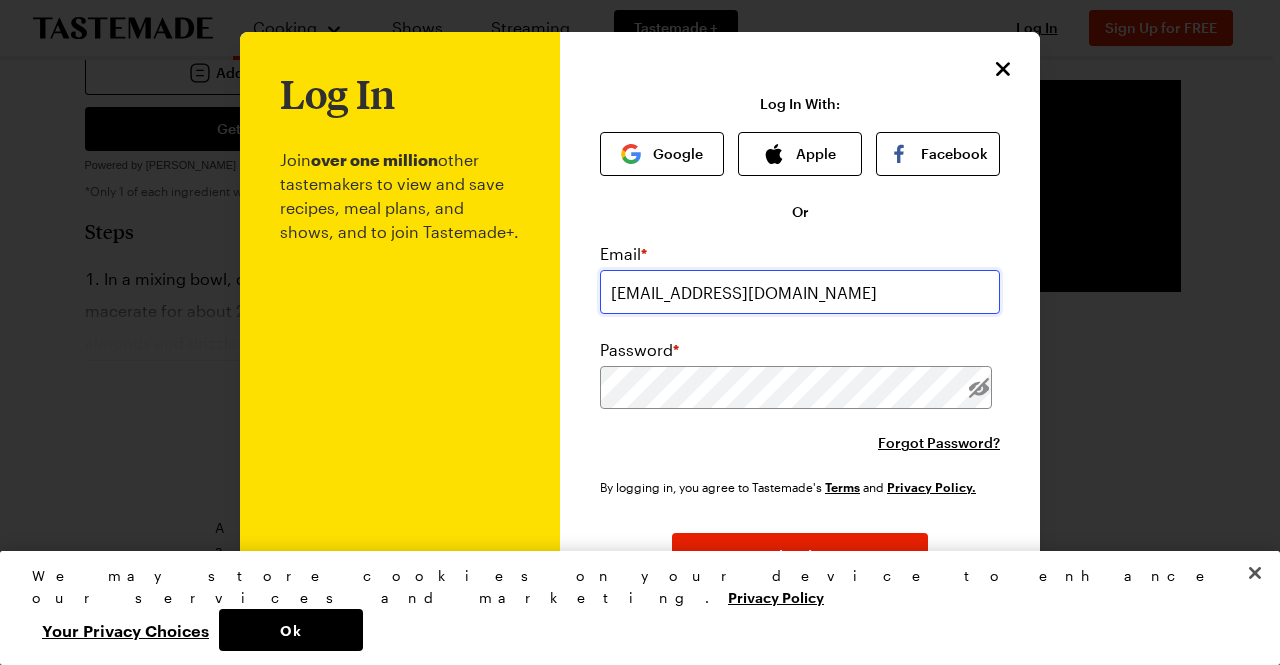 type on "[EMAIL_ADDRESS][DOMAIN_NAME]" 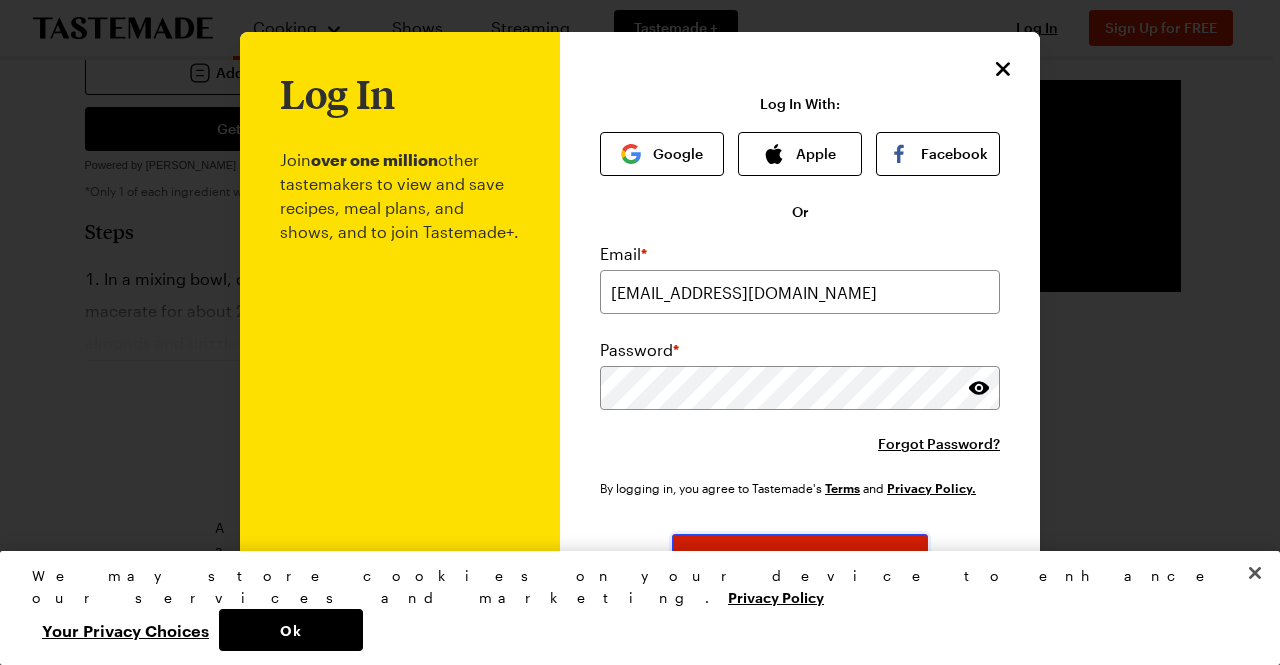 click on "Log In" at bounding box center (800, 556) 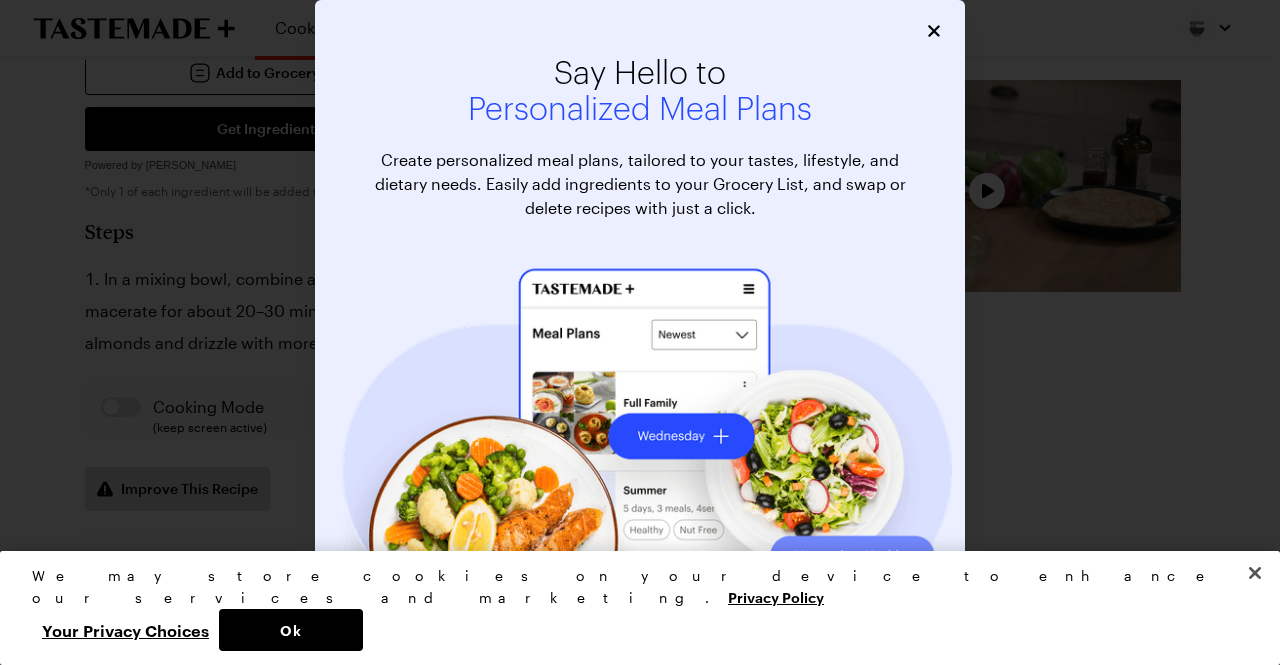 type on "x" 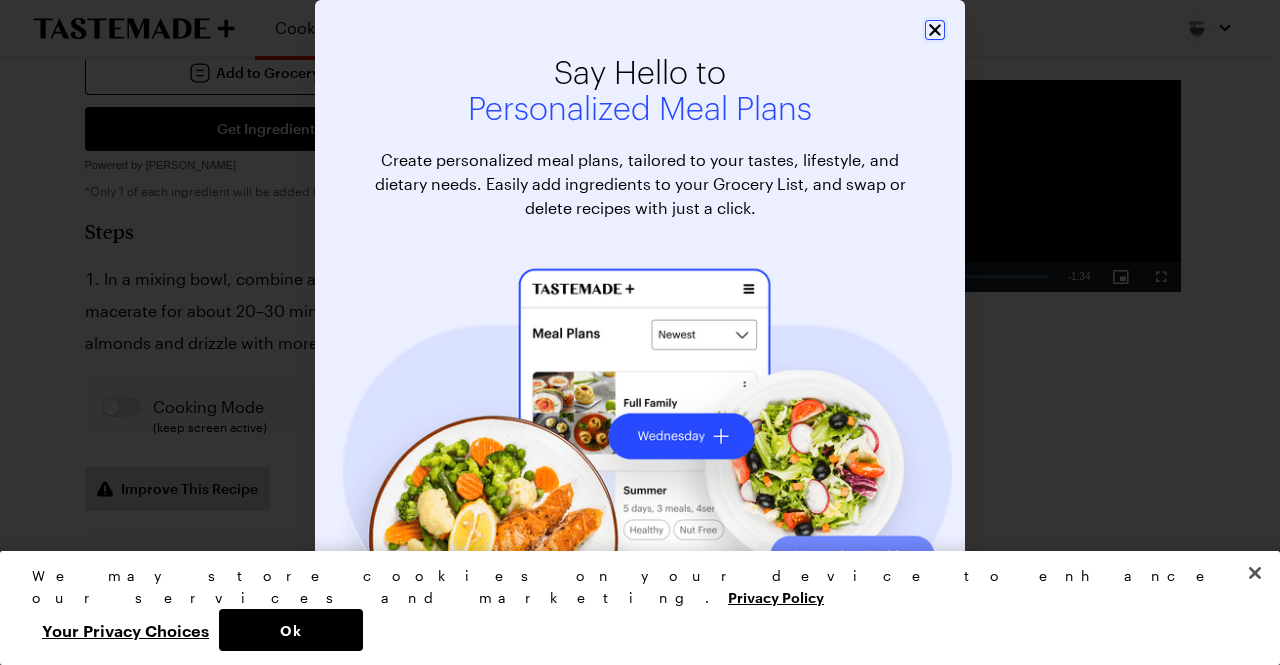 click 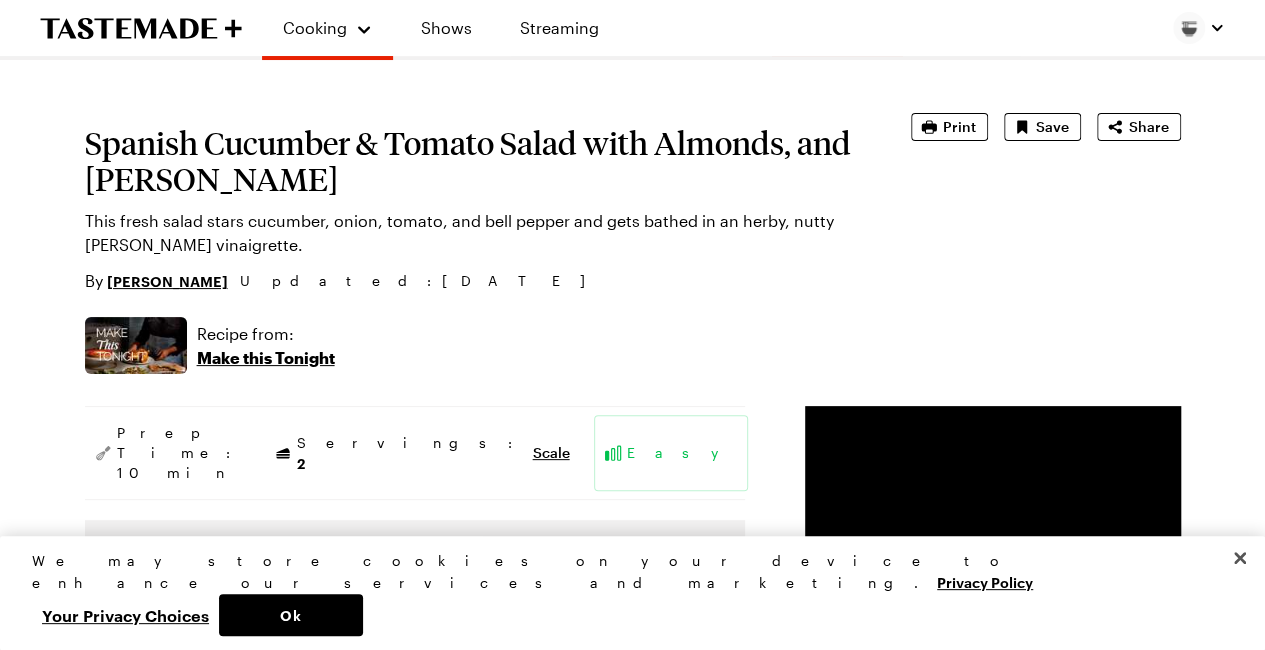 scroll, scrollTop: 0, scrollLeft: 8, axis: horizontal 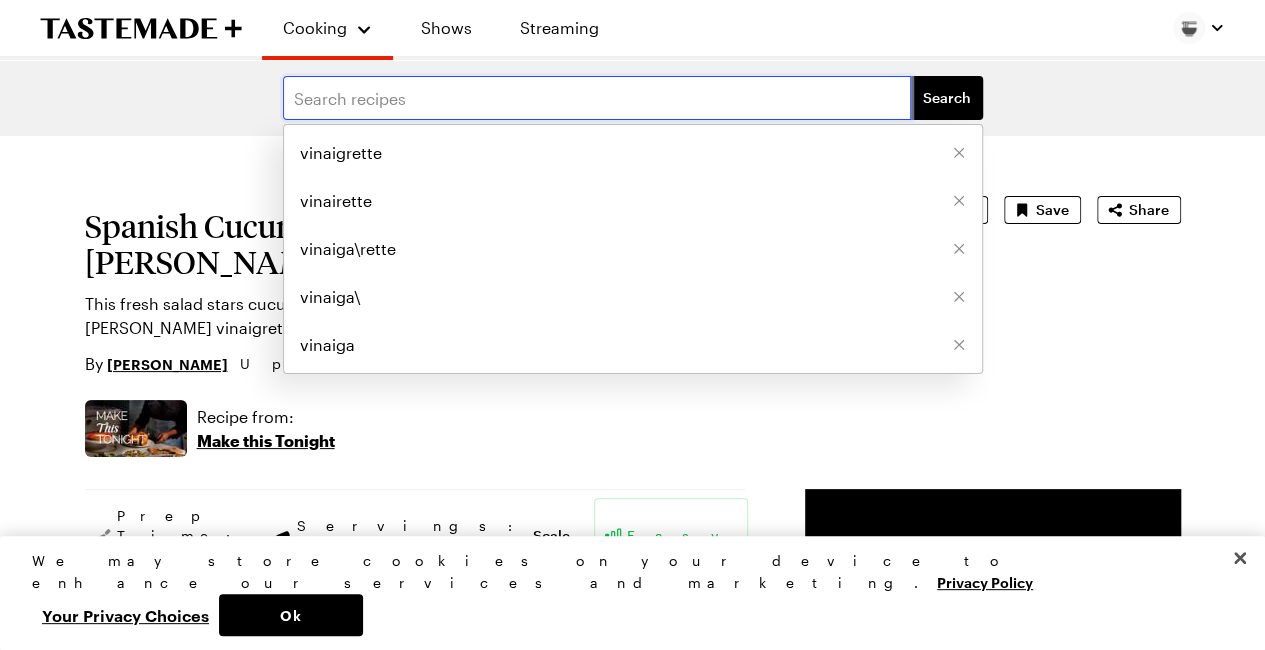 click at bounding box center (597, 98) 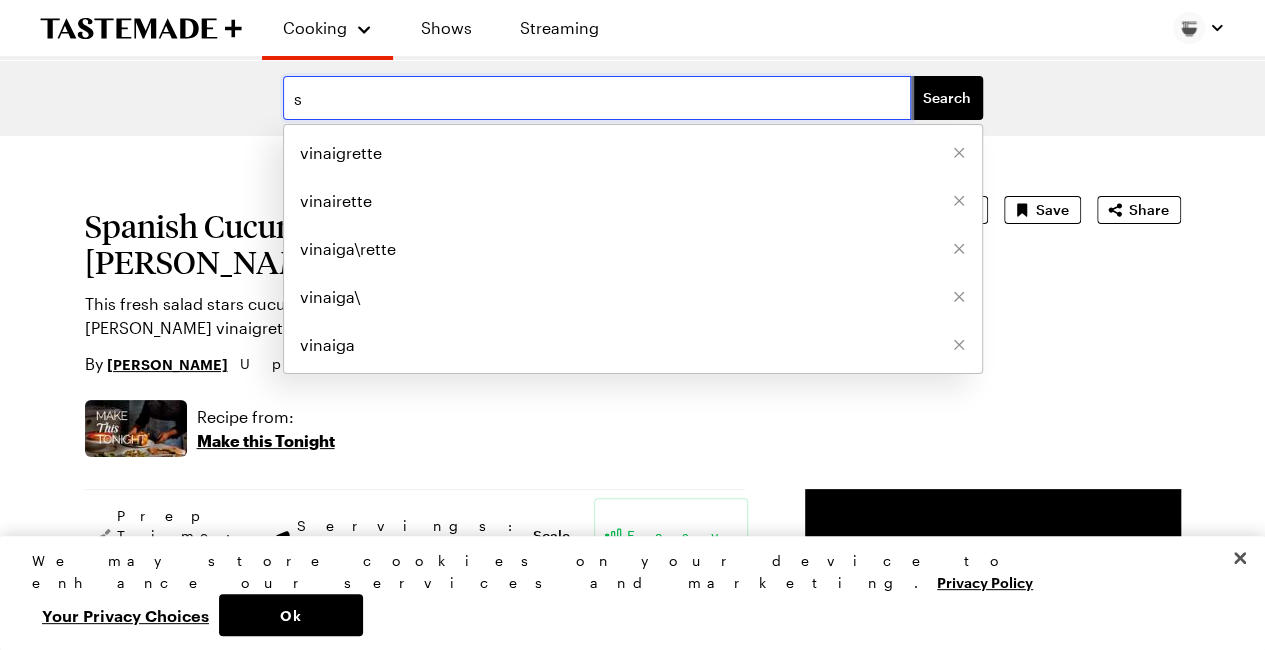 click on "s" at bounding box center (597, 98) 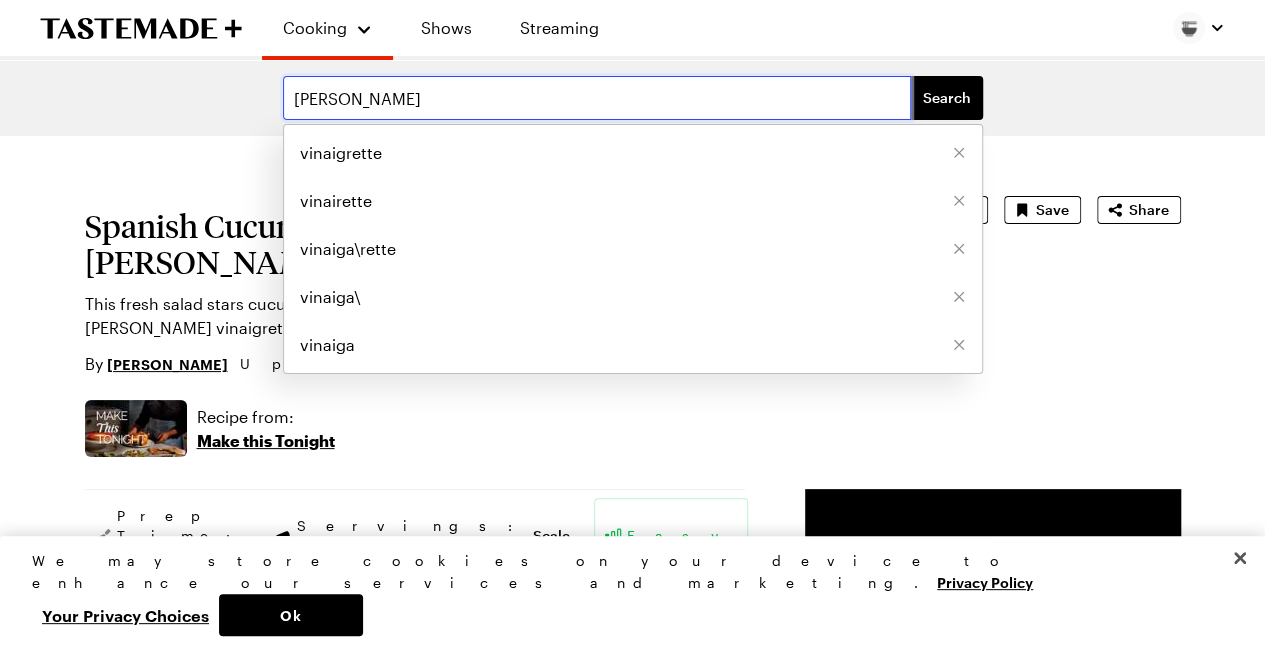 type on "[PERSON_NAME]" 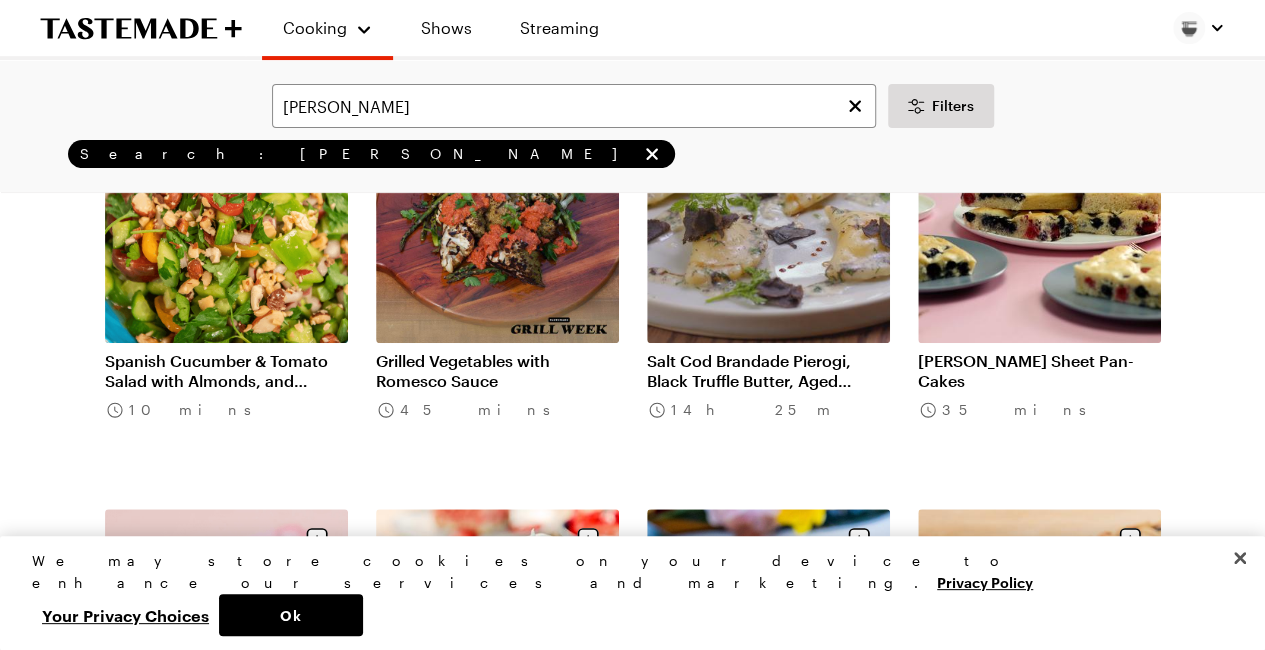 scroll, scrollTop: 237, scrollLeft: 8, axis: both 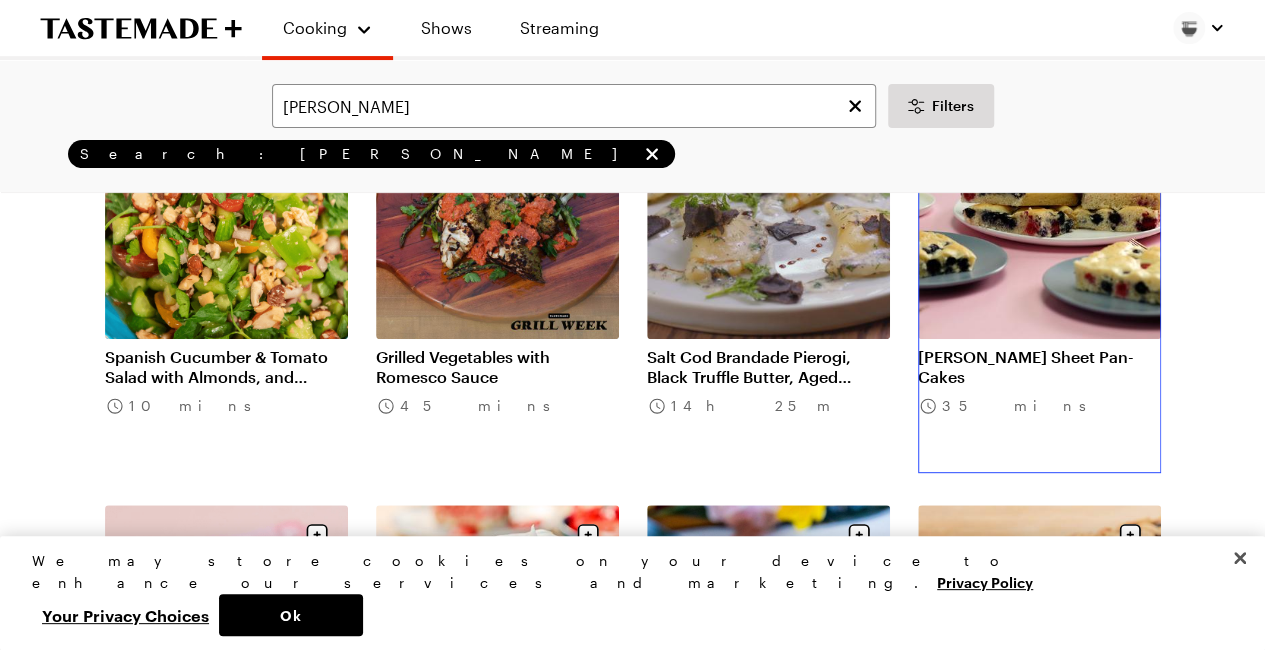 click on "[PERSON_NAME] Sheet Pan-Cakes" at bounding box center (1039, 367) 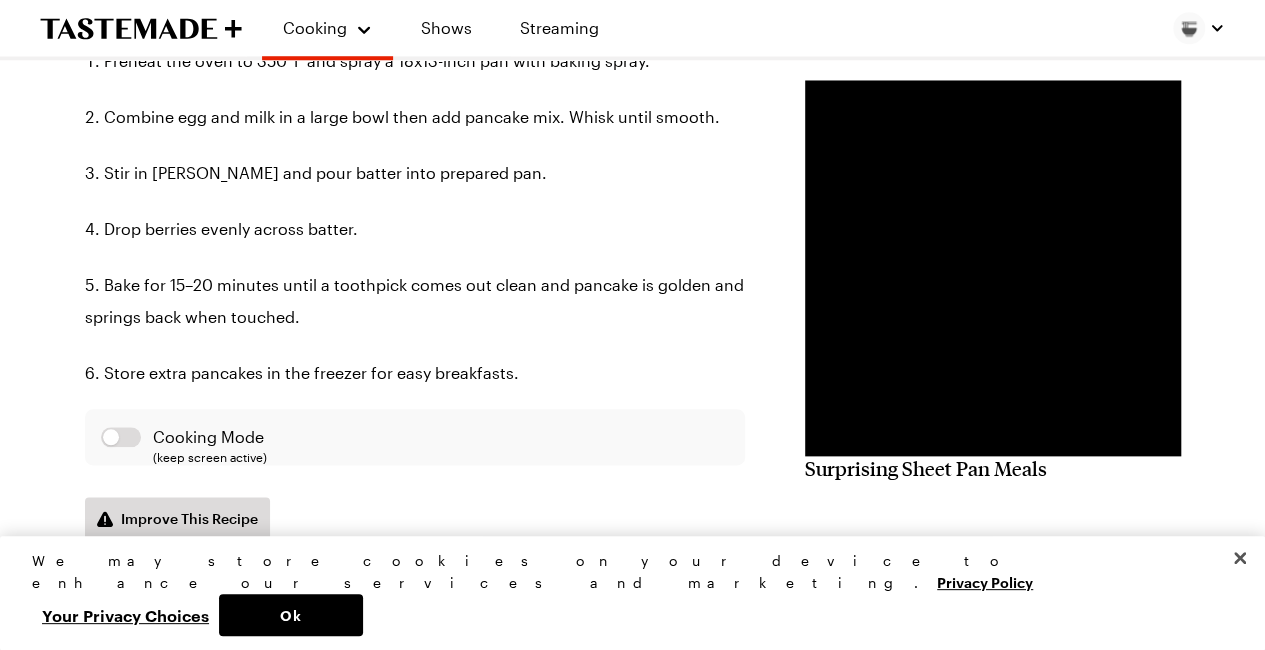 scroll, scrollTop: 1098, scrollLeft: 0, axis: vertical 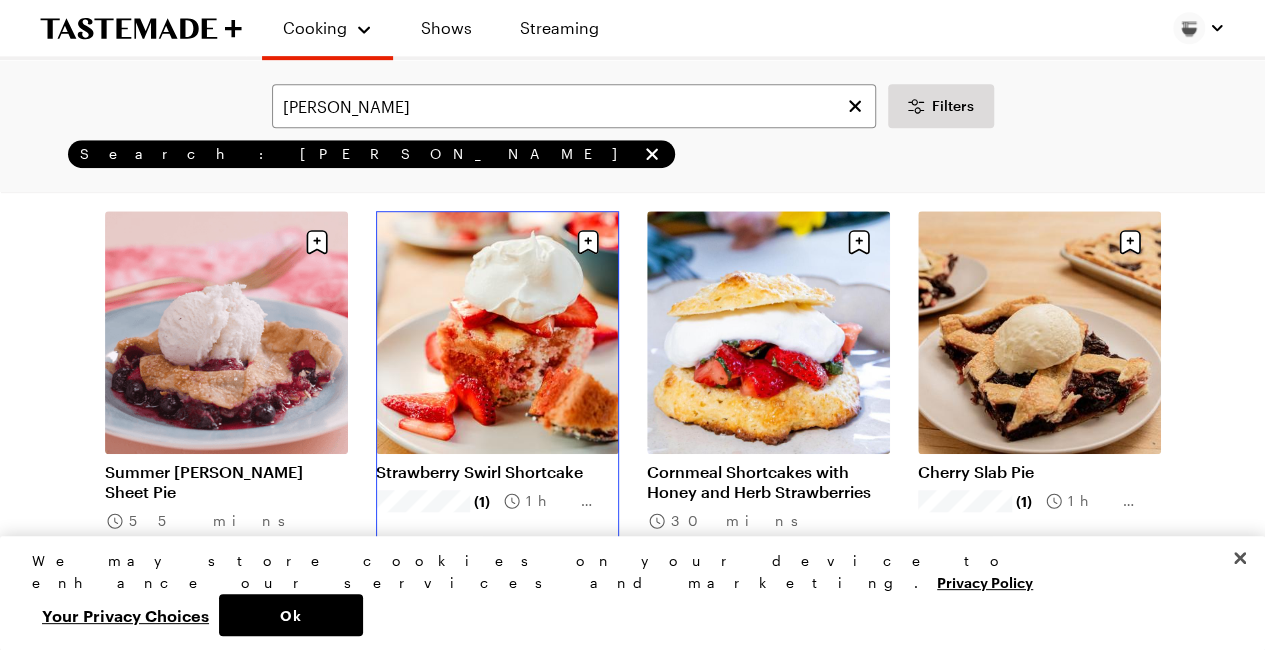 click on "Strawberry Swirl Shortcake" at bounding box center (497, 472) 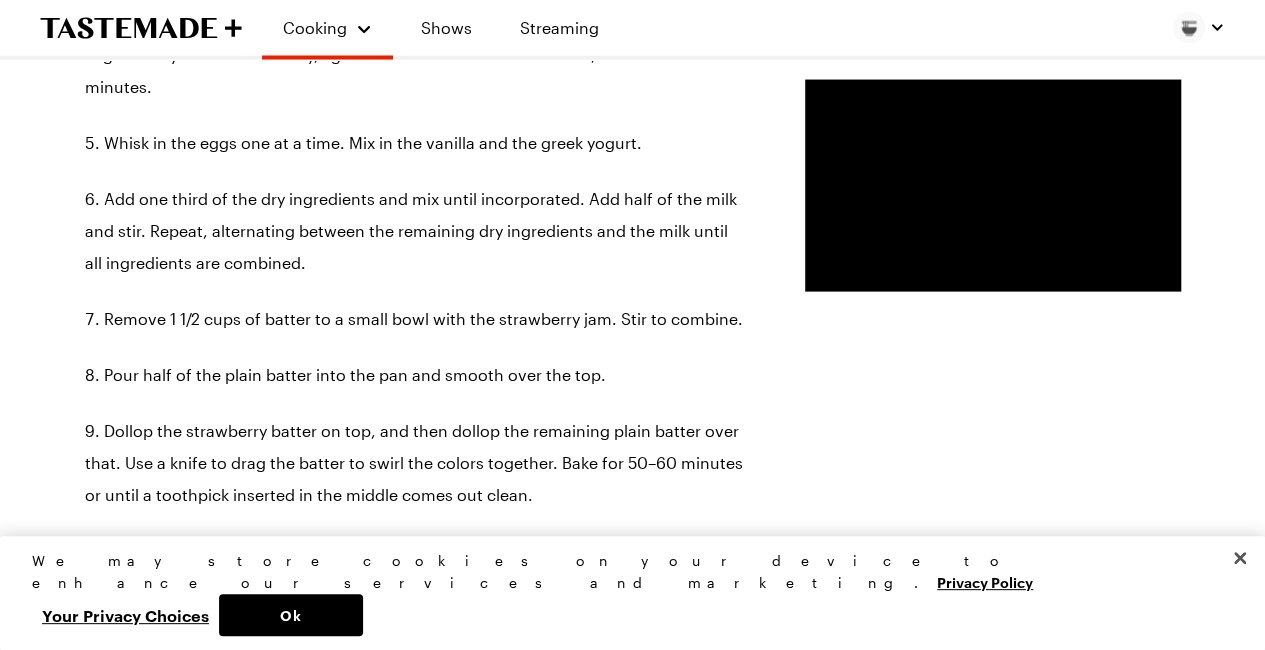 scroll, scrollTop: 2013, scrollLeft: 0, axis: vertical 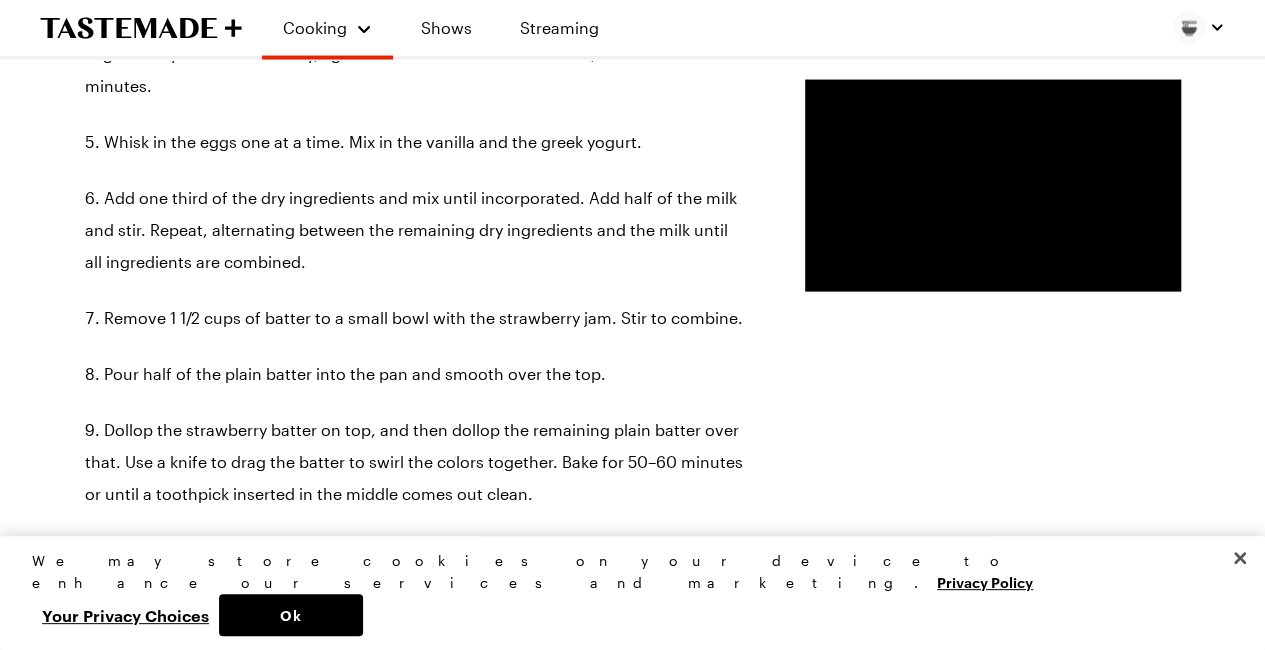 click on "Add one third of the dry ingredients and mix until incorporated. Add half of the milk and stir. Repeat, alternating between the remaining dry ingredients and the milk until all ingredients are combined." at bounding box center [415, 230] 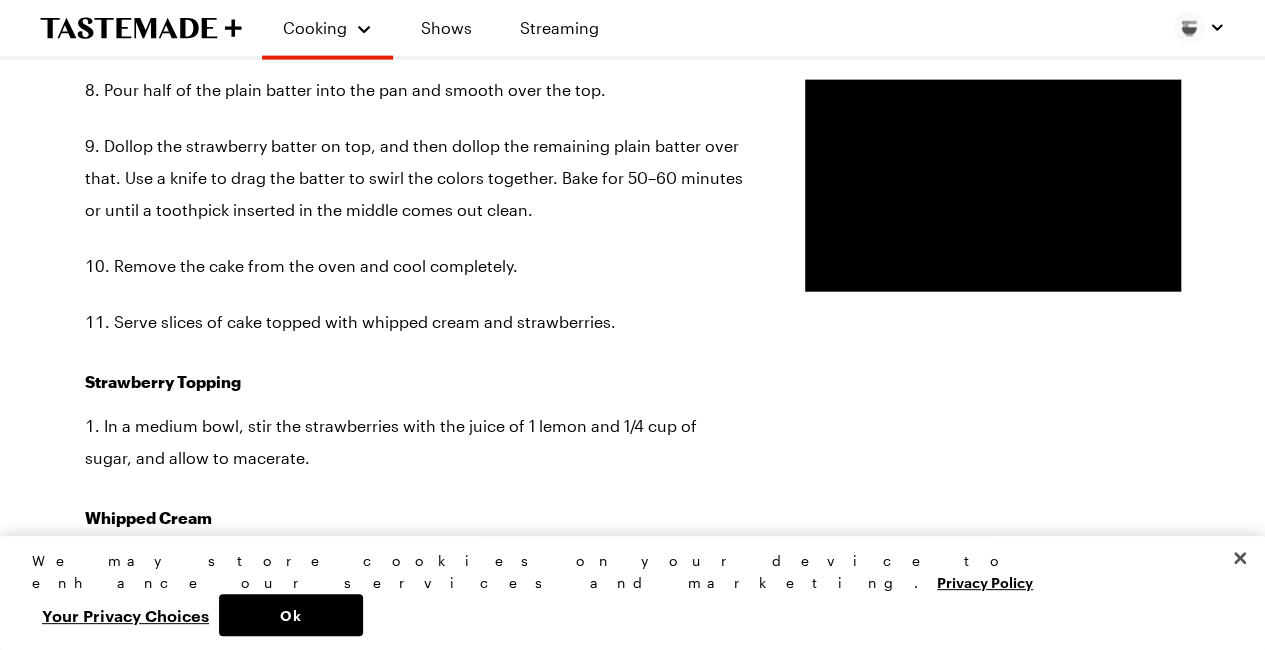 scroll, scrollTop: 2298, scrollLeft: 0, axis: vertical 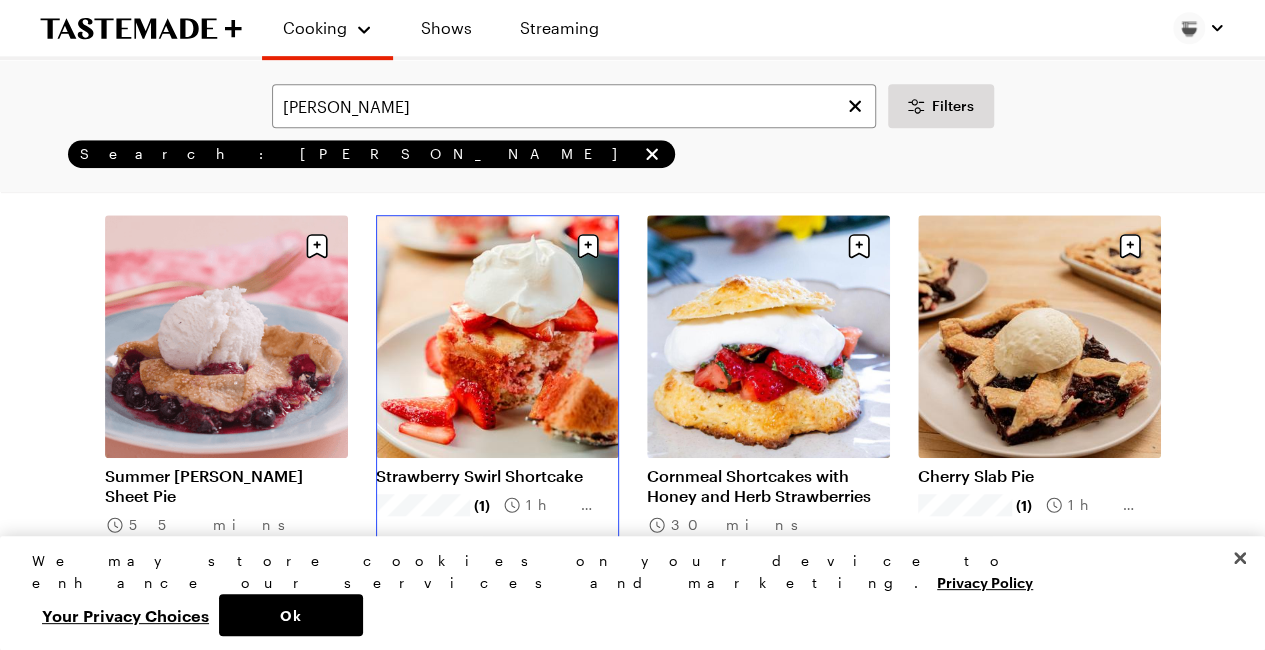 drag, startPoint x: 538, startPoint y: 330, endPoint x: 470, endPoint y: 349, distance: 70.60453 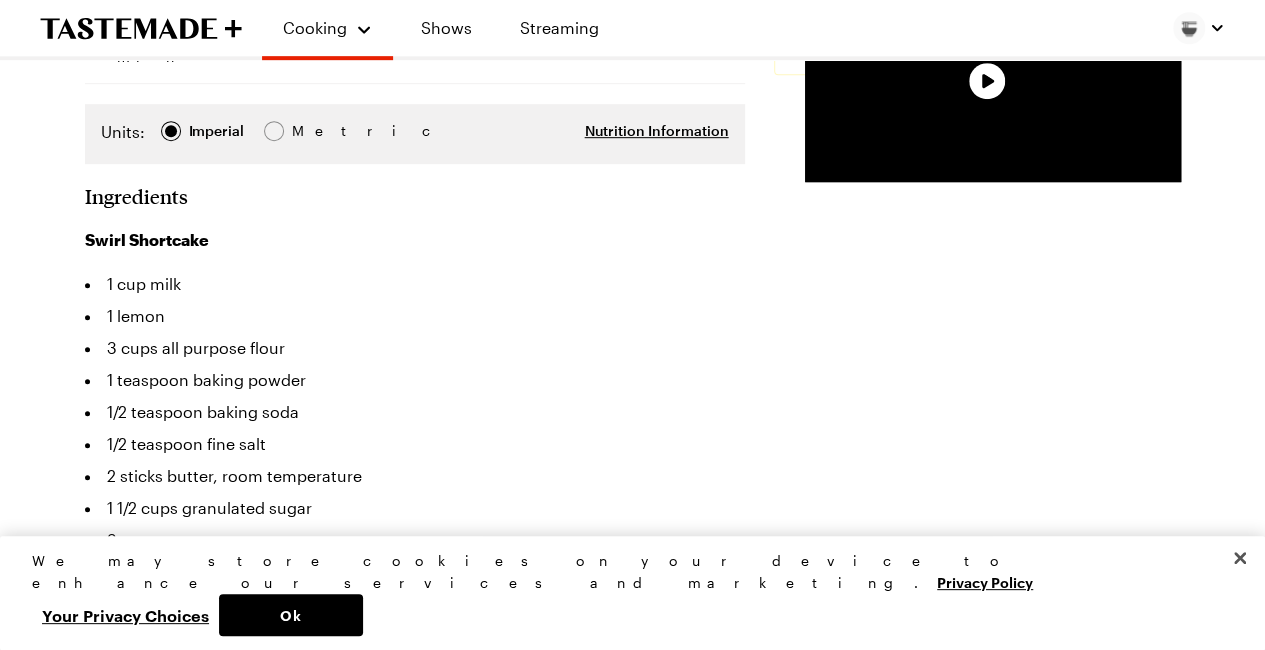 scroll, scrollTop: 0, scrollLeft: 0, axis: both 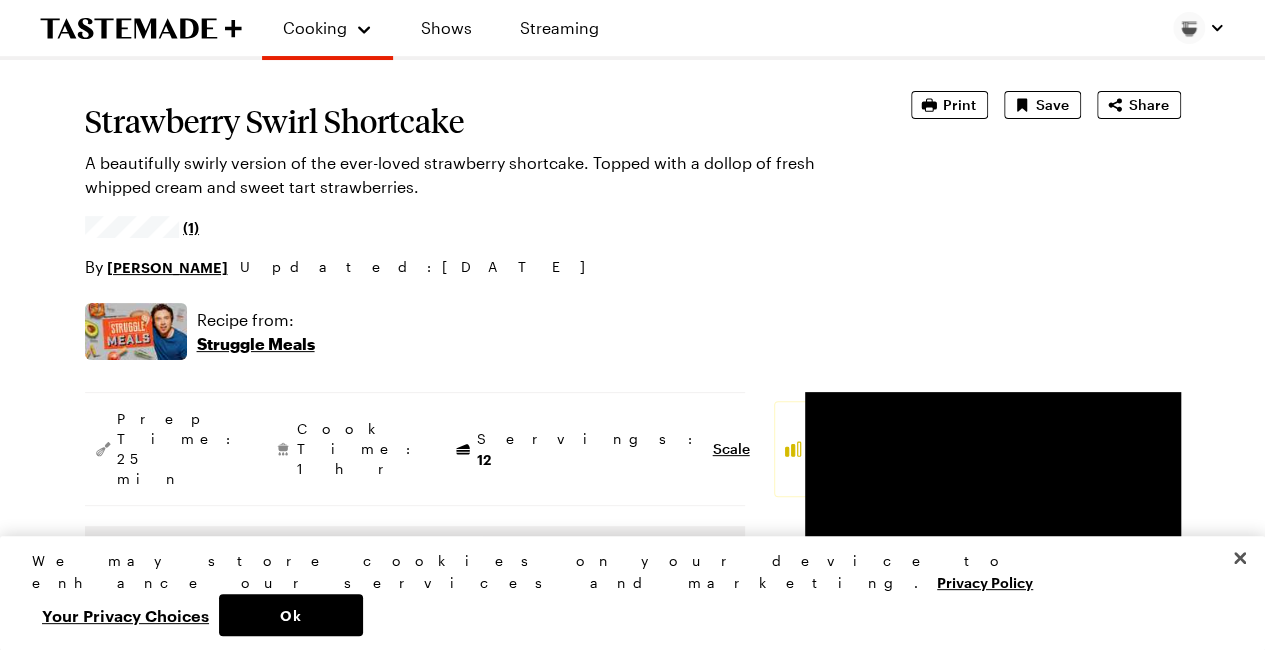 type on "x" 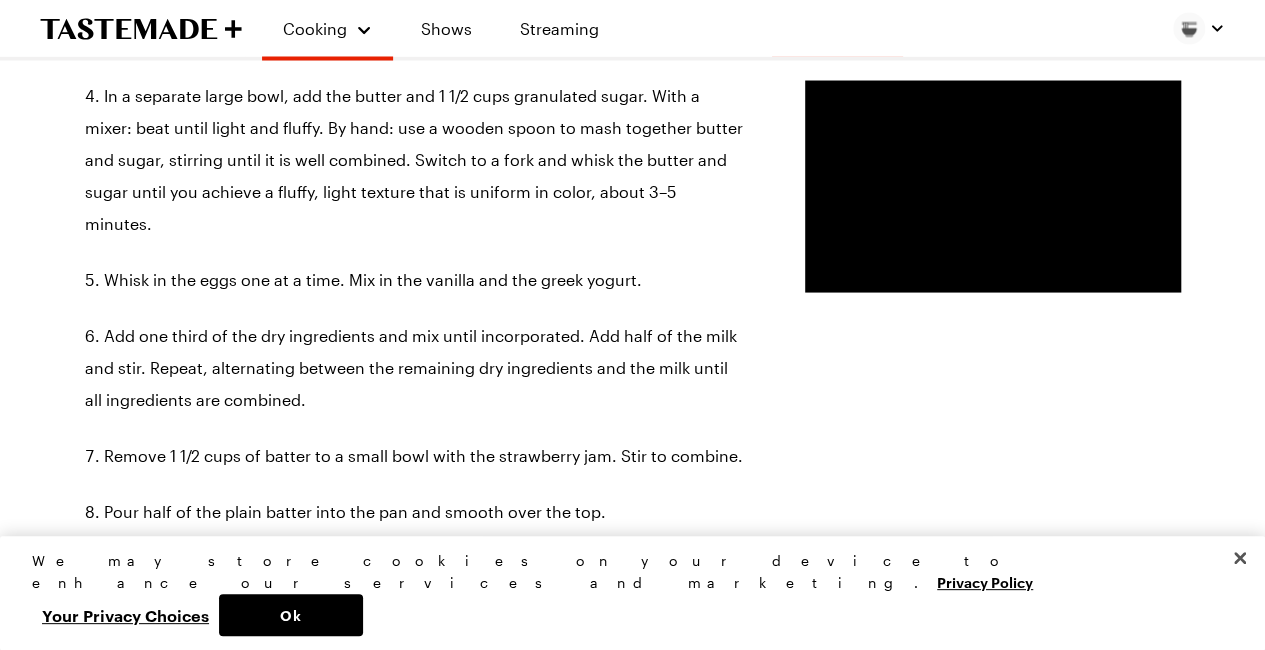 scroll, scrollTop: 1877, scrollLeft: 8, axis: both 